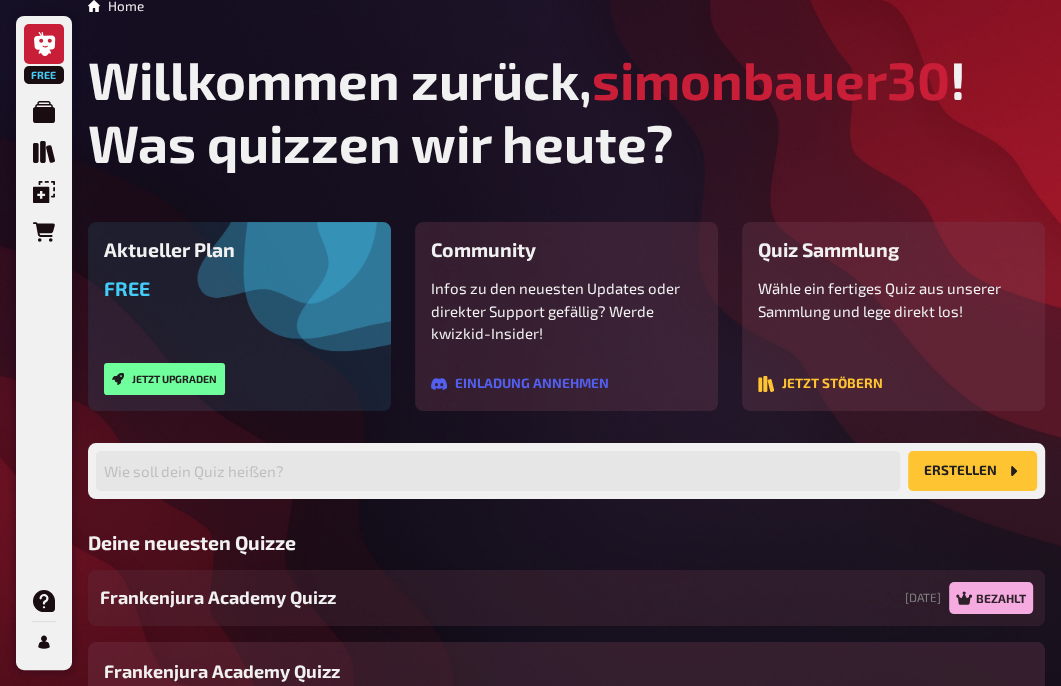 scroll, scrollTop: 0, scrollLeft: 0, axis: both 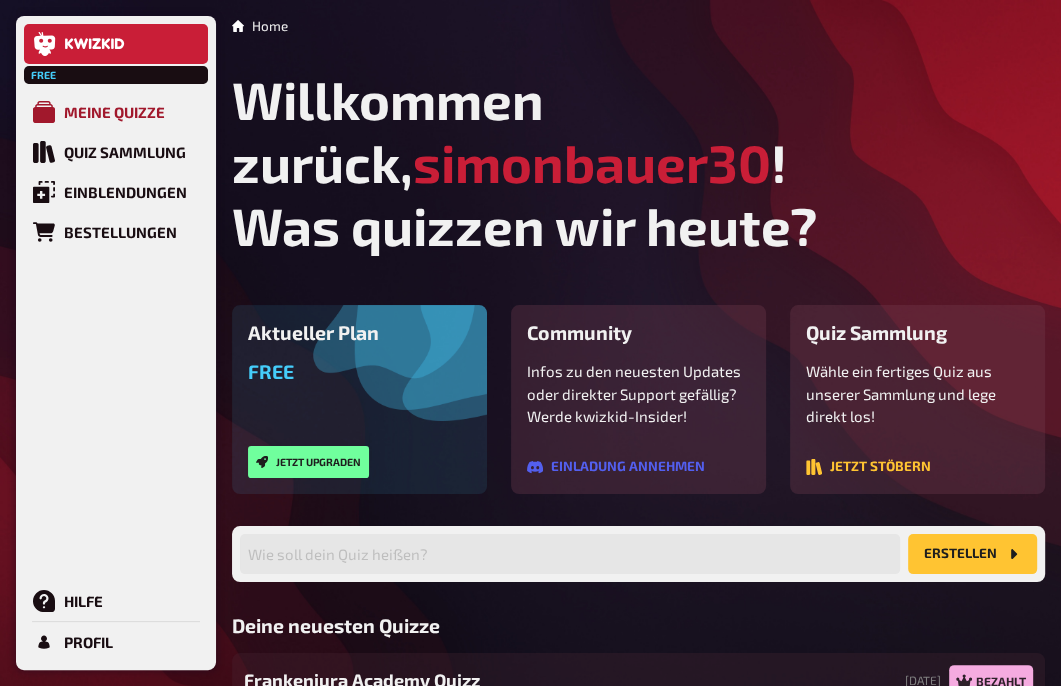 click on "Meine Quizze" at bounding box center [116, 112] 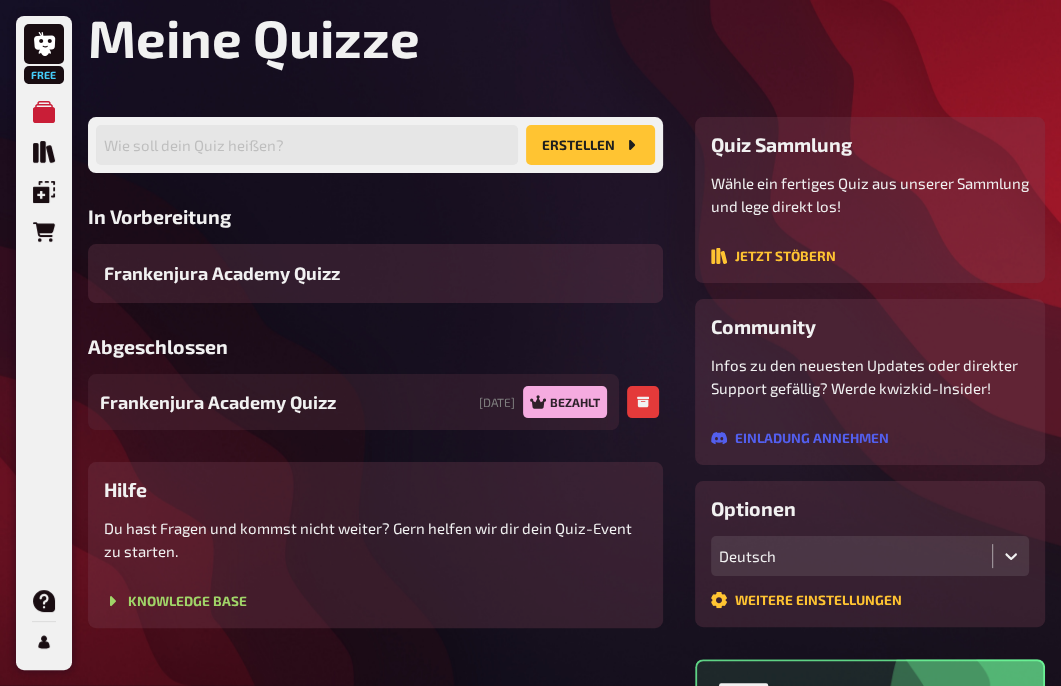scroll, scrollTop: 105, scrollLeft: 0, axis: vertical 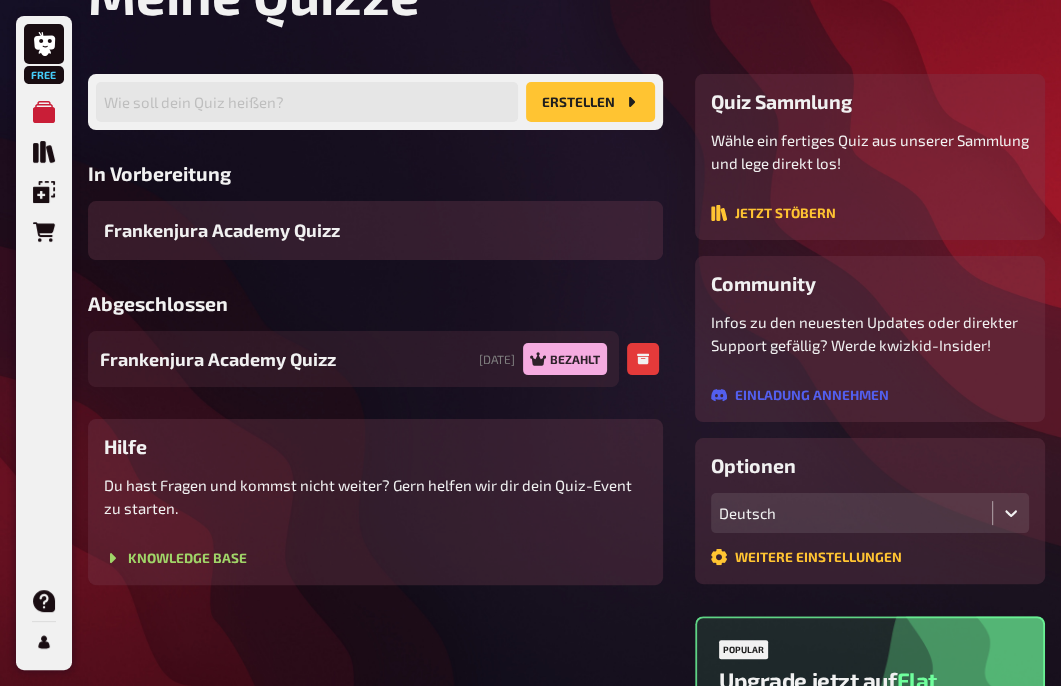 click on "Frankenjura Academy Quizz" at bounding box center [218, 359] 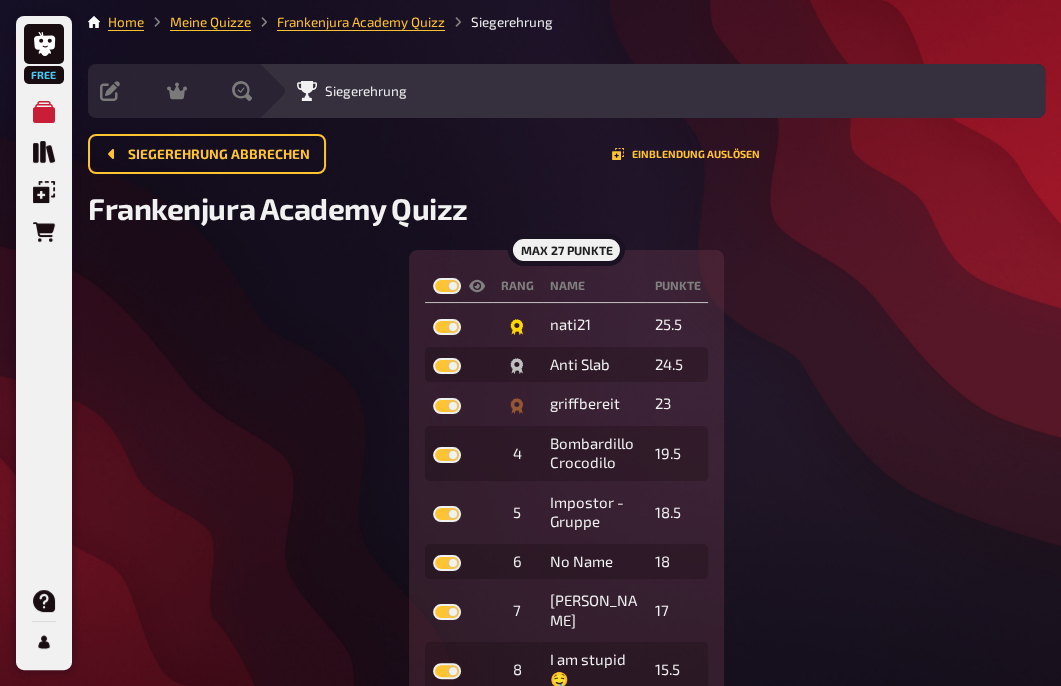 scroll, scrollTop: 0, scrollLeft: 0, axis: both 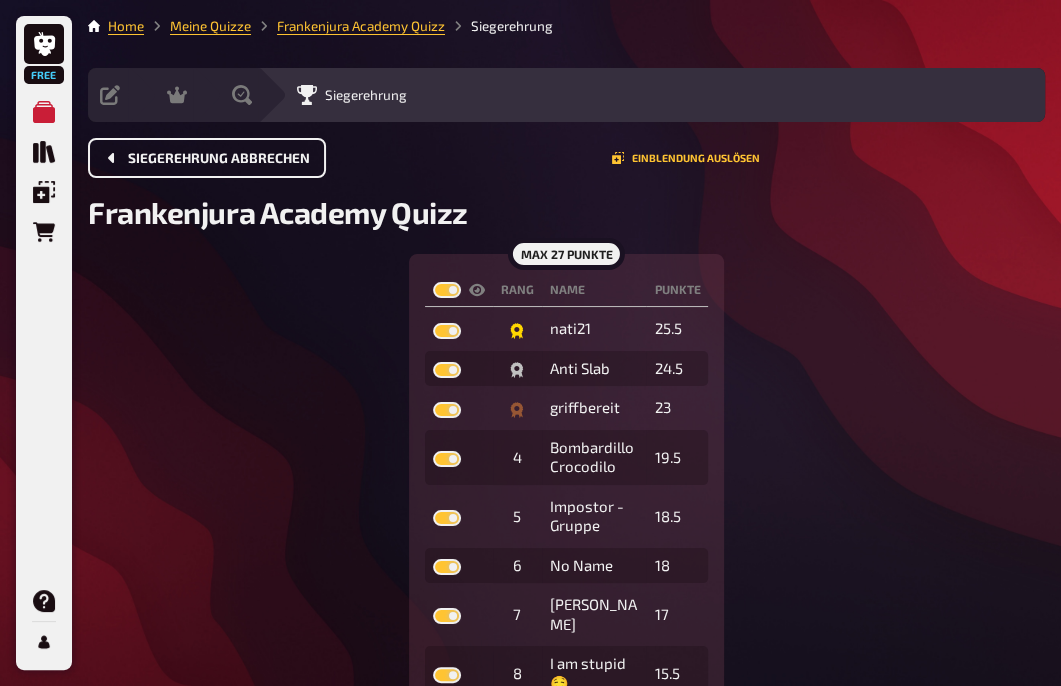 click on "Siegerehrung abbrechen" at bounding box center [207, 158] 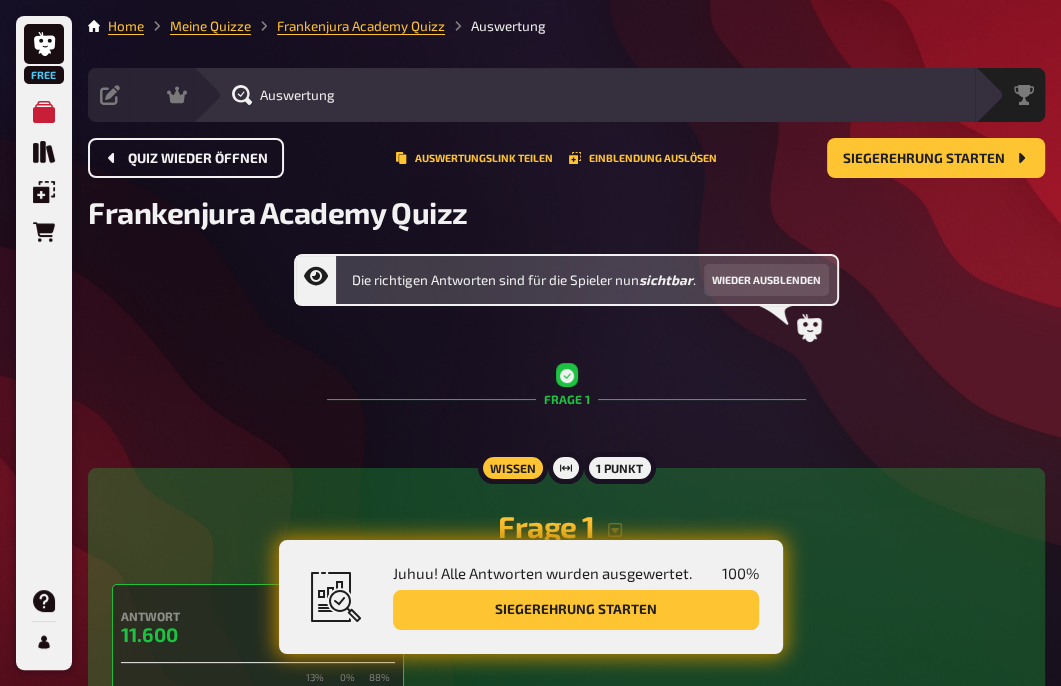 click on "Quiz wieder öffnen" at bounding box center (186, 158) 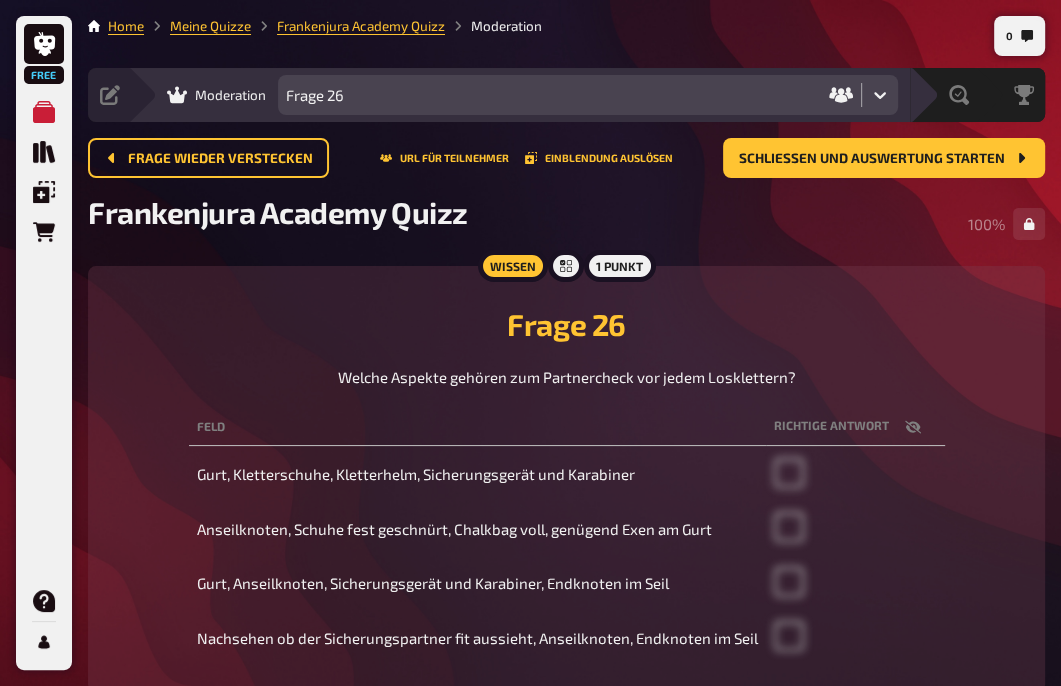 click on "Welche Aspekte gehören zum Partnercheck vor jedem Losklettern?" at bounding box center (567, 377) 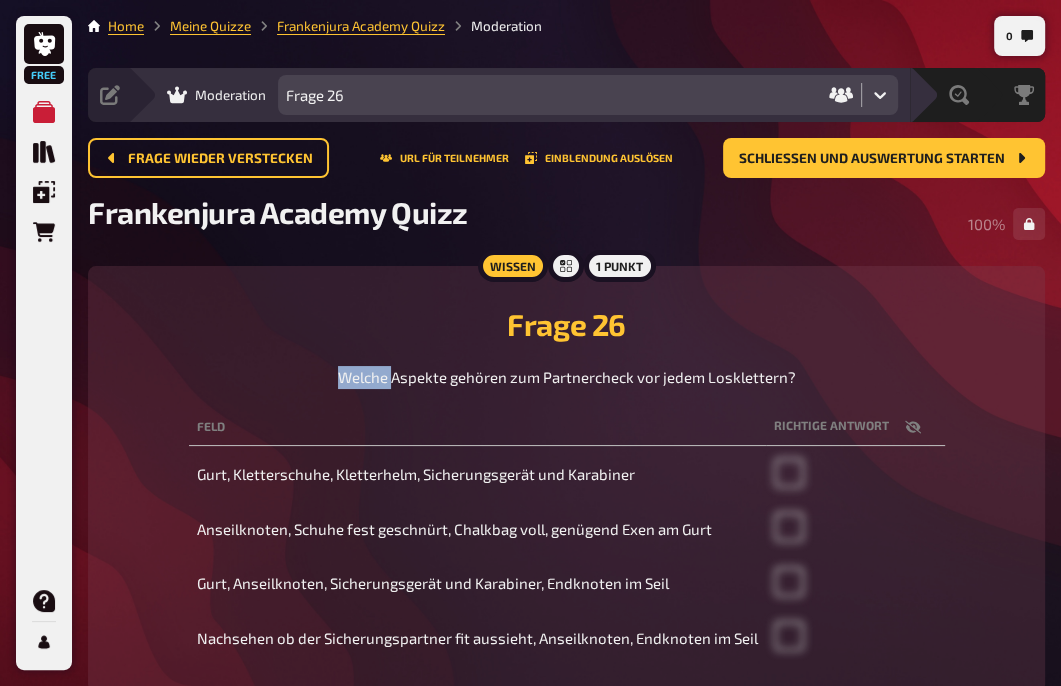 click on "Welche Aspekte gehören zum Partnercheck vor jedem Losklettern?" at bounding box center (567, 377) 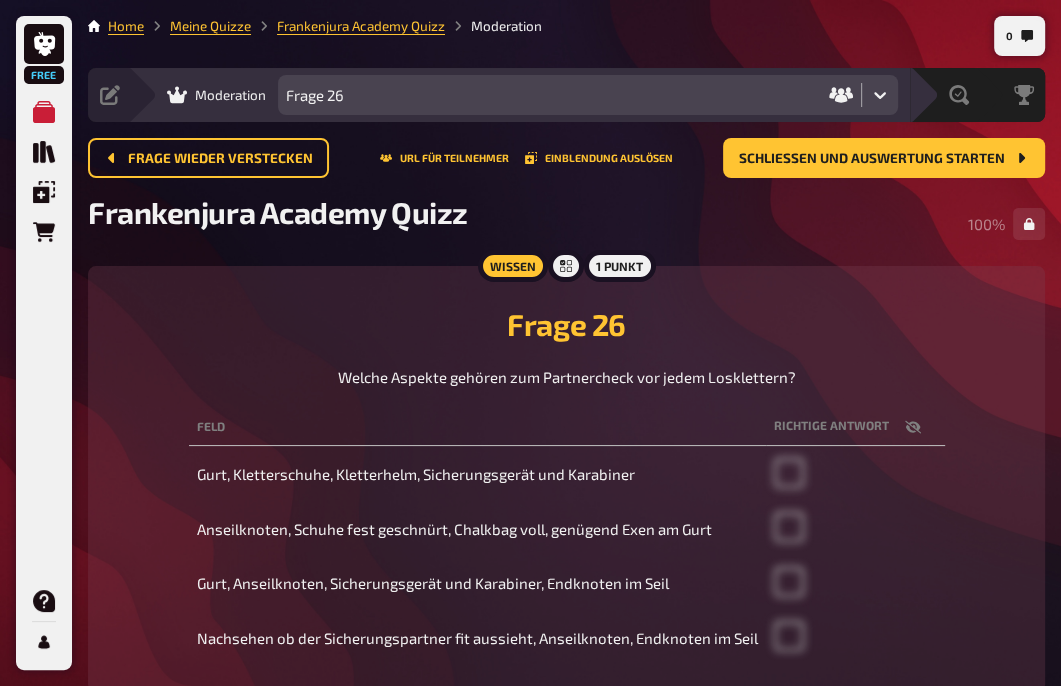click on "Welche Aspekte gehören zum Partnercheck vor jedem Losklettern?" at bounding box center [567, 377] 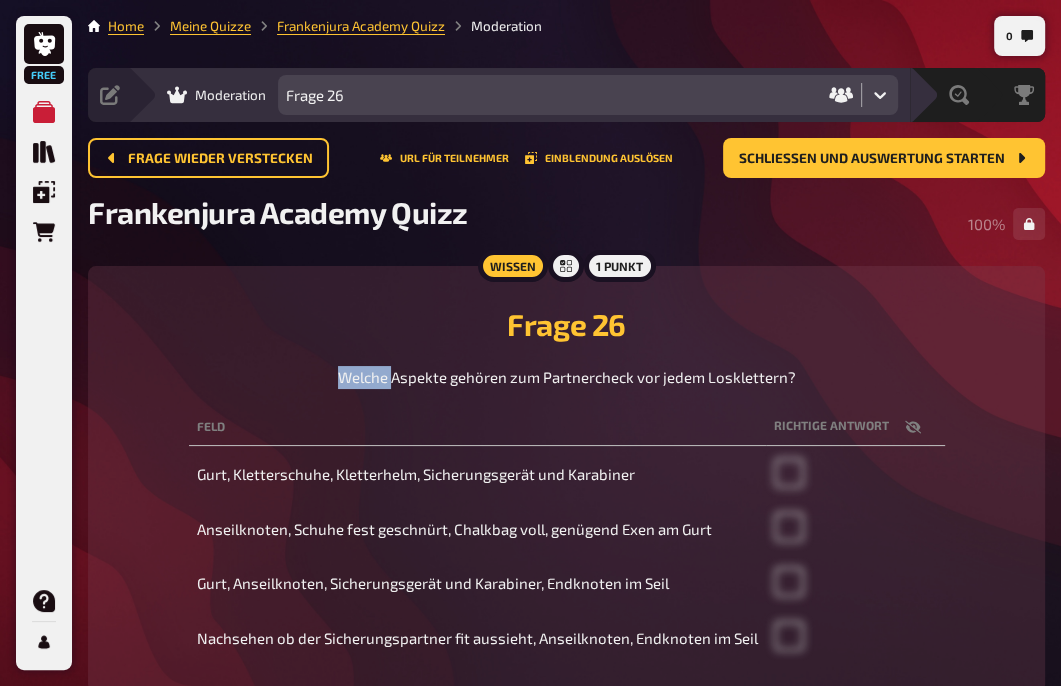 click on "Welche Aspekte gehören zum Partnercheck vor jedem Losklettern?" at bounding box center [567, 377] 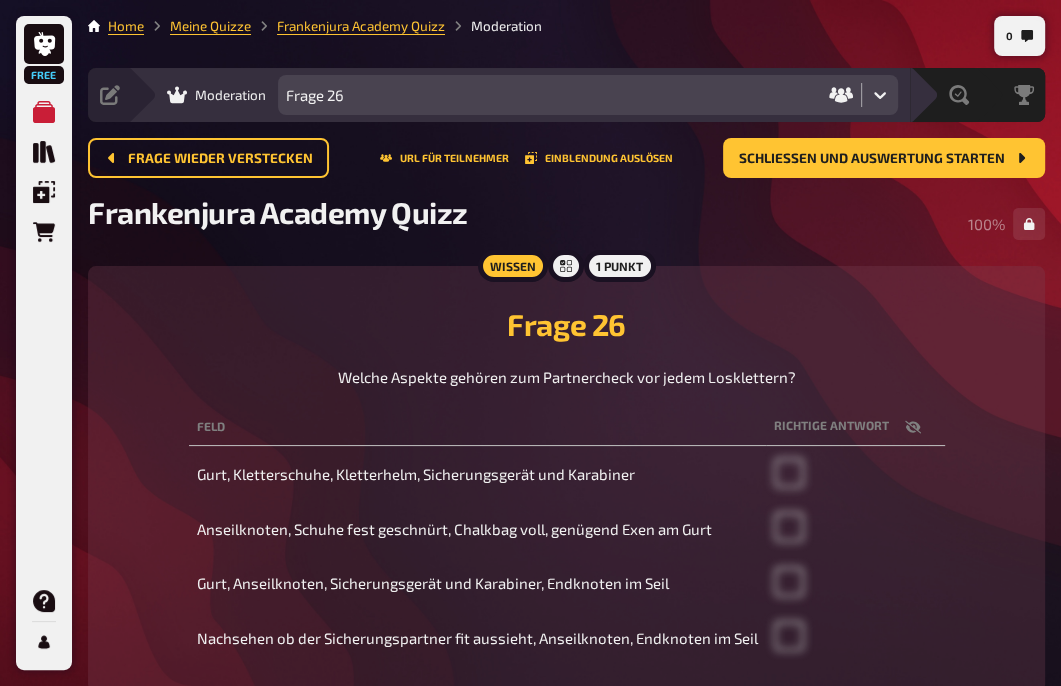 click on "Welche Aspekte gehören zum Partnercheck vor jedem Losklettern?" at bounding box center [567, 377] 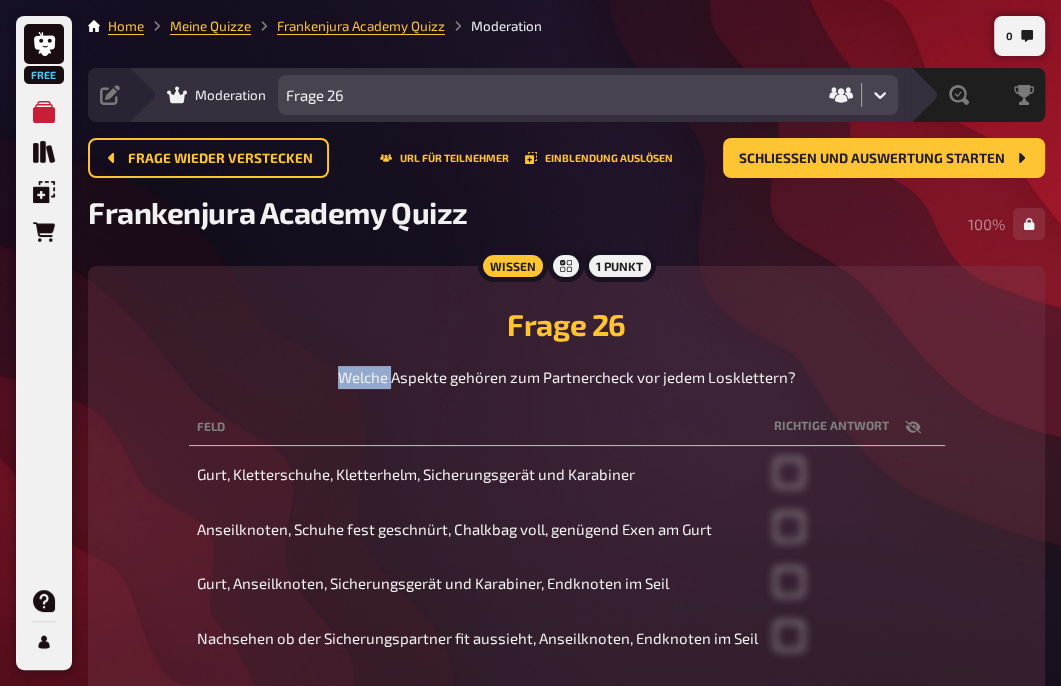 click on "Welche Aspekte gehören zum Partnercheck vor jedem Losklettern?" at bounding box center [567, 377] 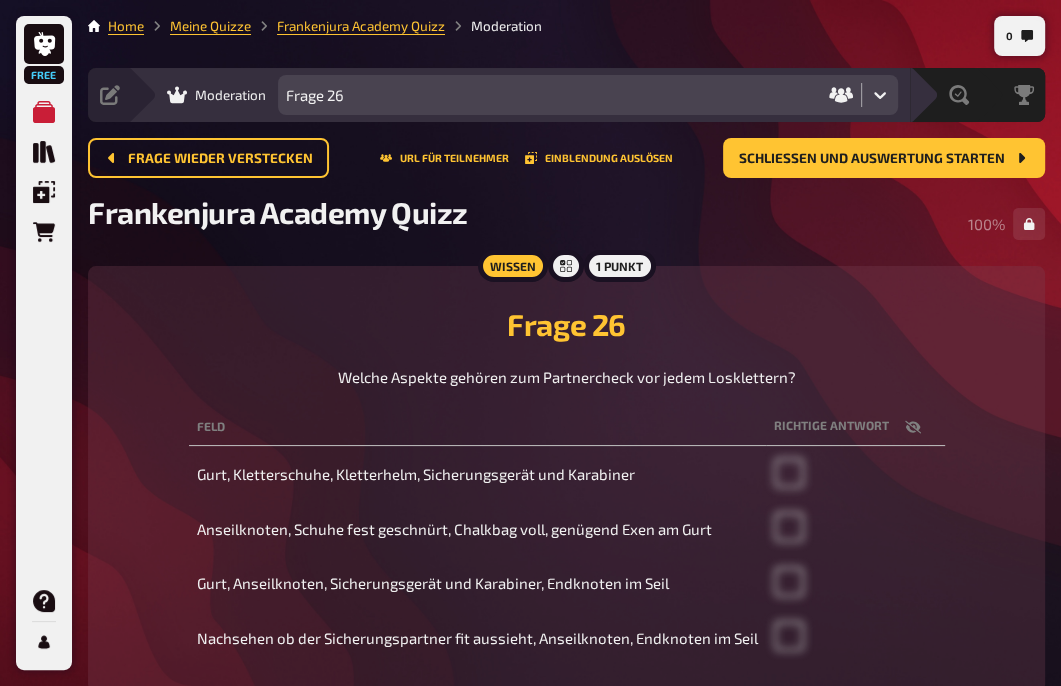 click on "Welche Aspekte gehören zum Partnercheck vor jedem Losklettern?" at bounding box center [567, 377] 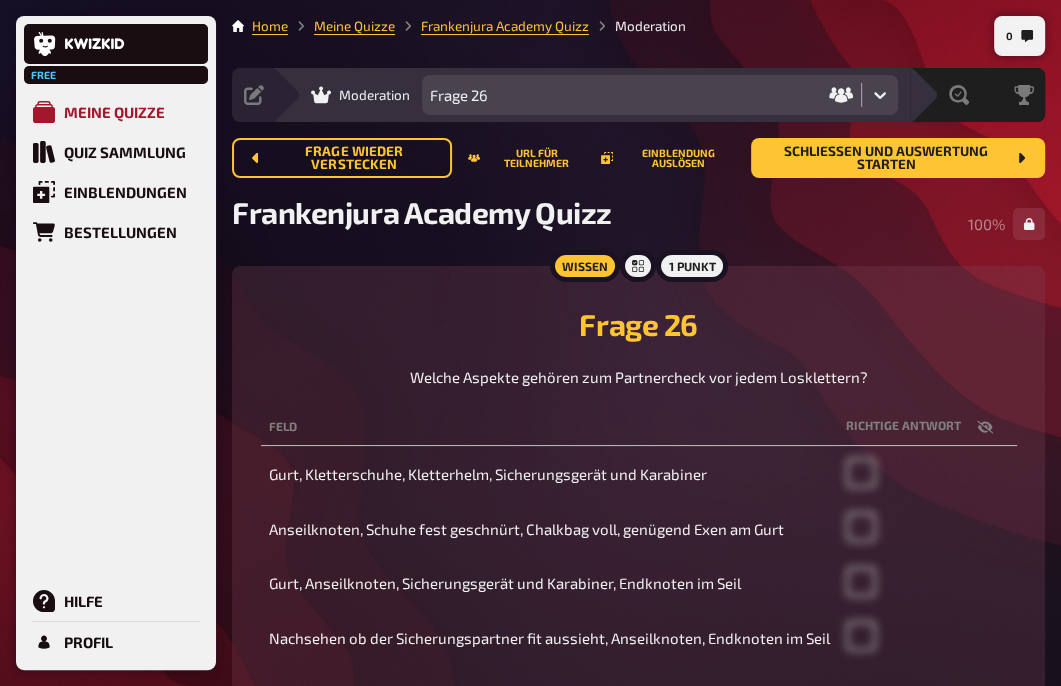 click on "Meine Quizze" at bounding box center (116, 112) 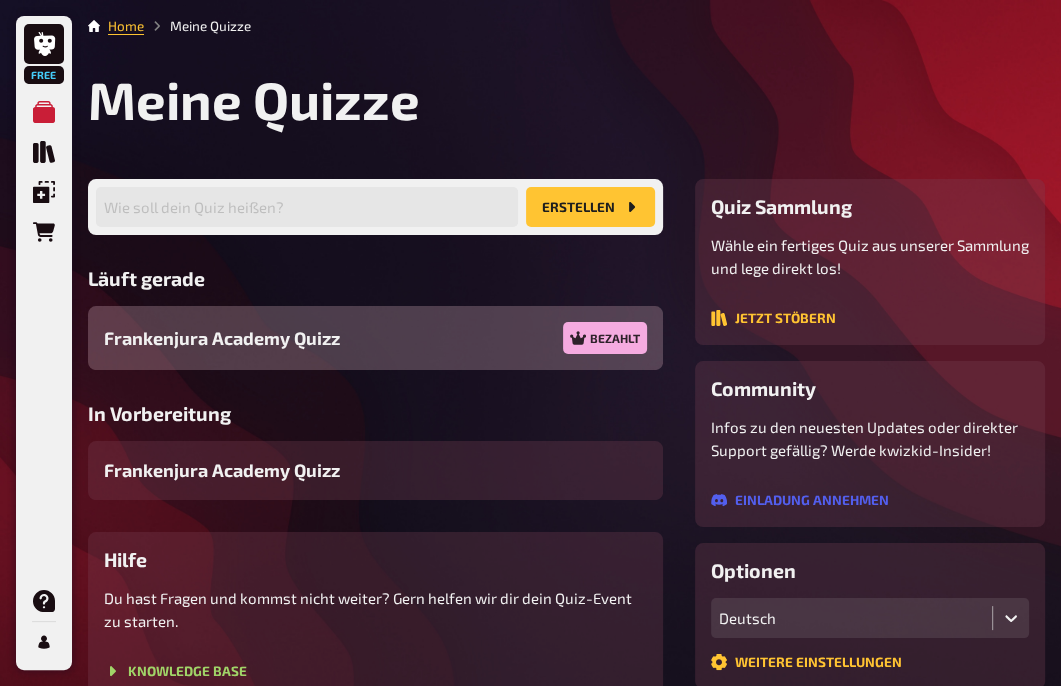 click on "Frankenjura Academy Quizz Bezahlt" at bounding box center (375, 338) 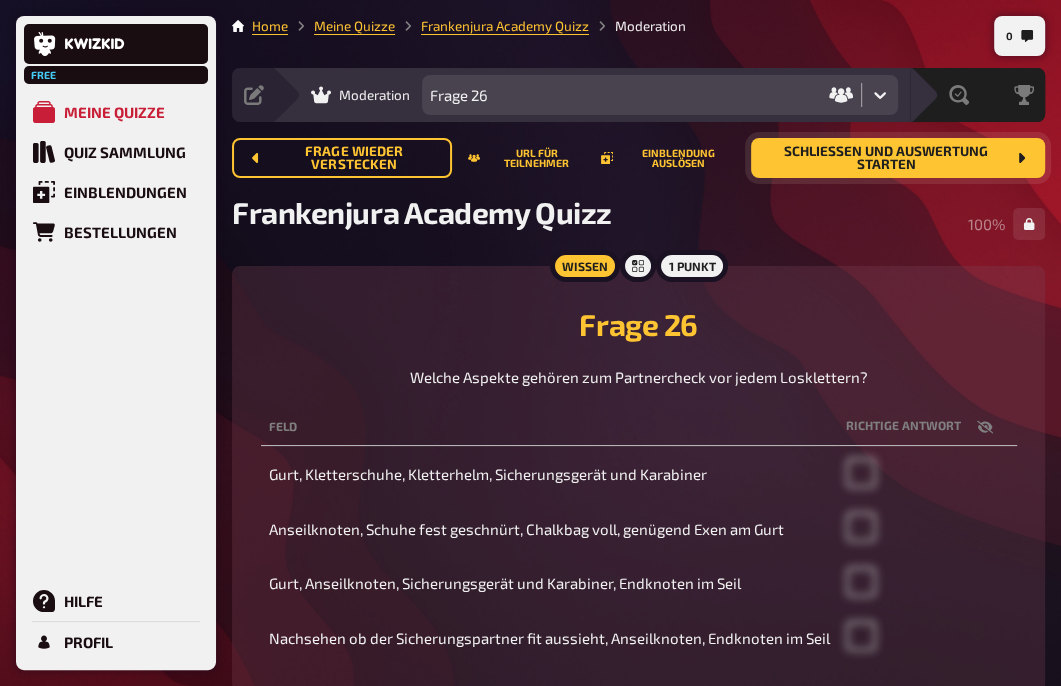 click on "Schließen und Auswertung starten" at bounding box center (886, 158) 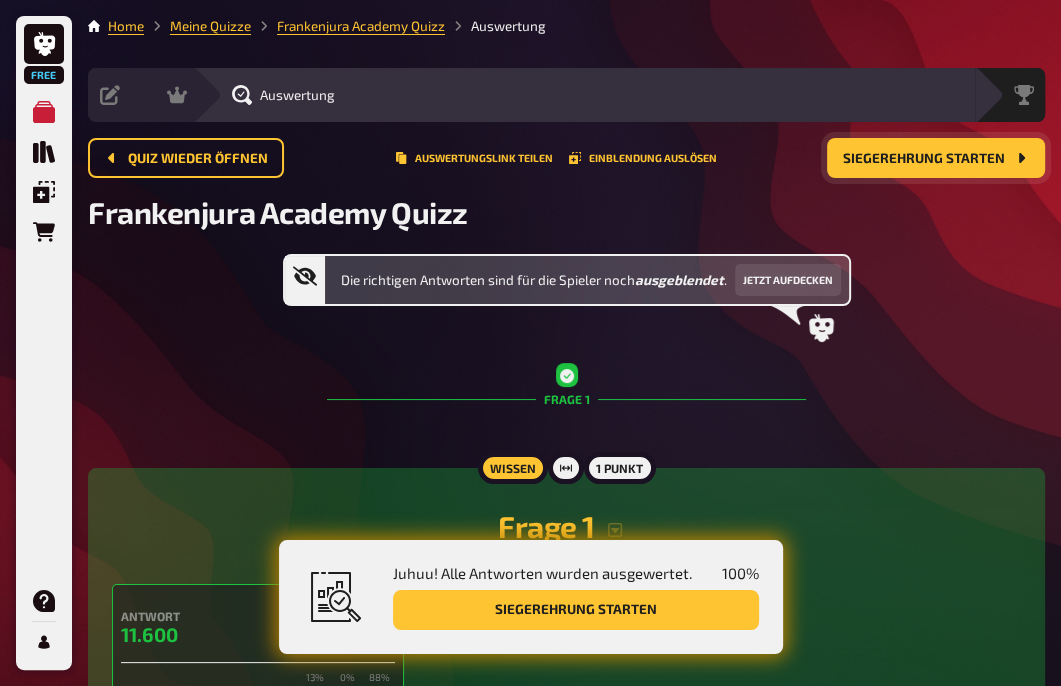 click on "Siegerehrung starten" at bounding box center [924, 159] 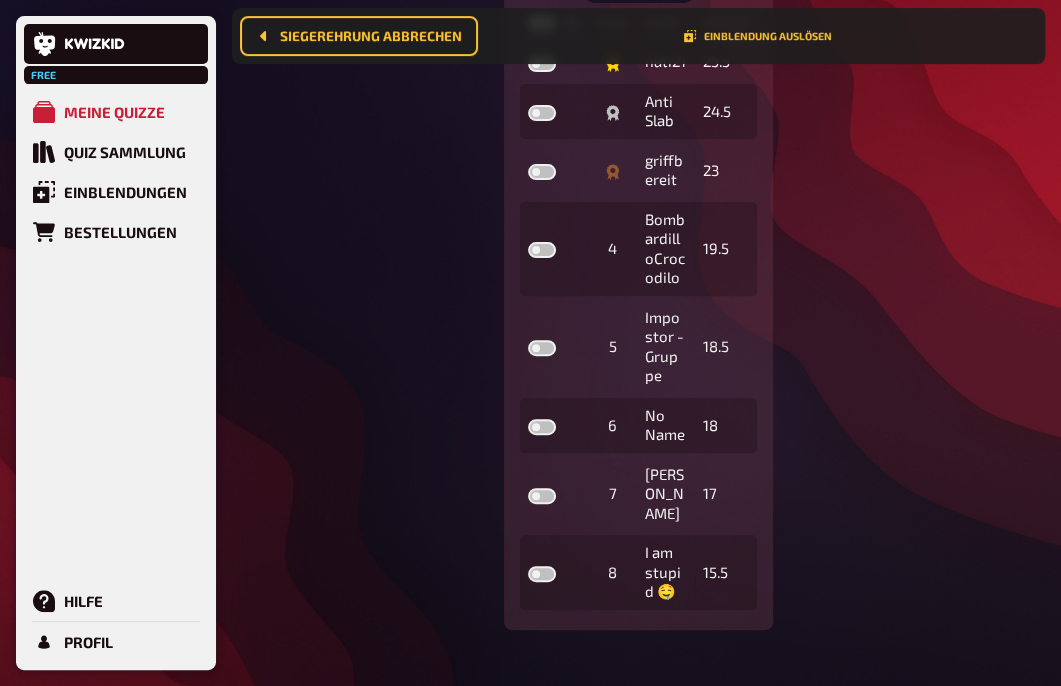 scroll, scrollTop: 0, scrollLeft: 0, axis: both 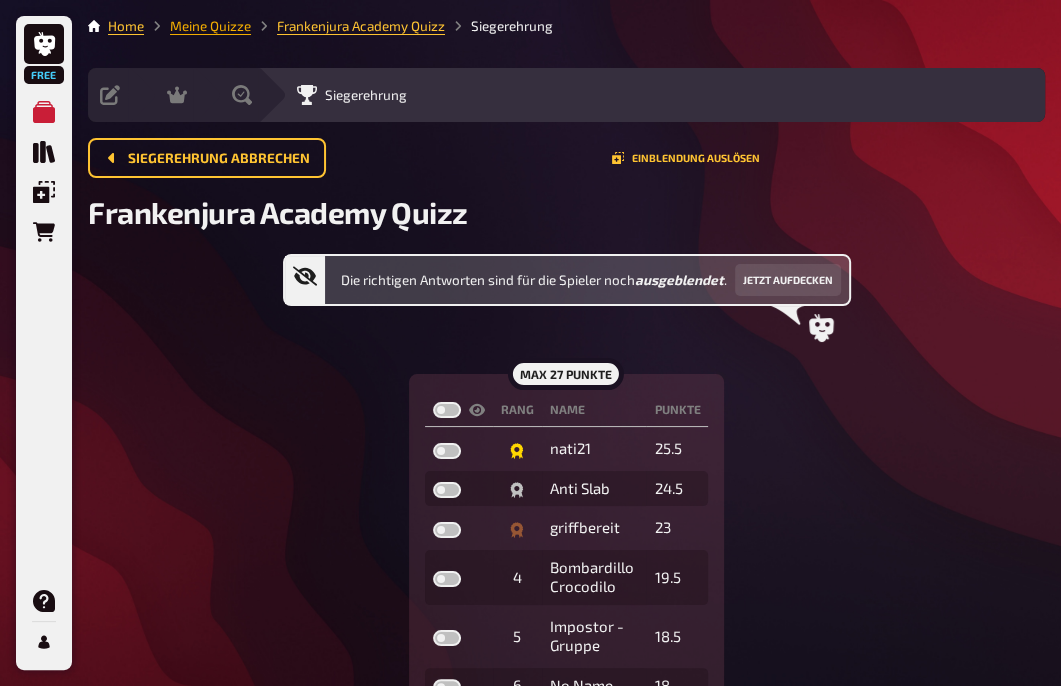 click on "Meine Quizze" at bounding box center [210, 26] 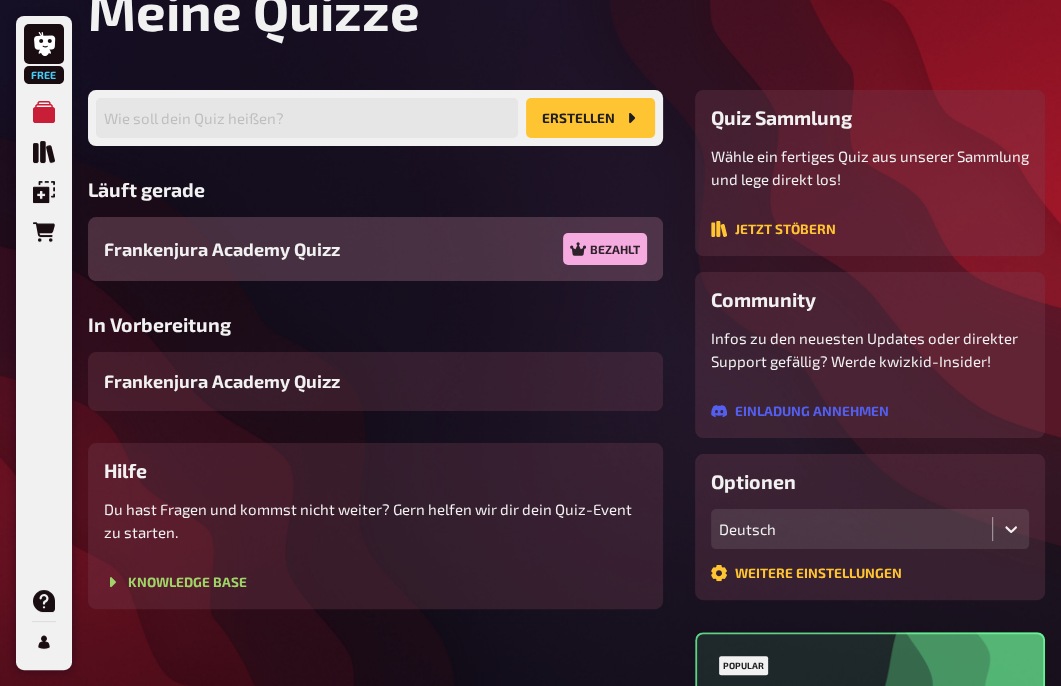 scroll, scrollTop: 0, scrollLeft: 0, axis: both 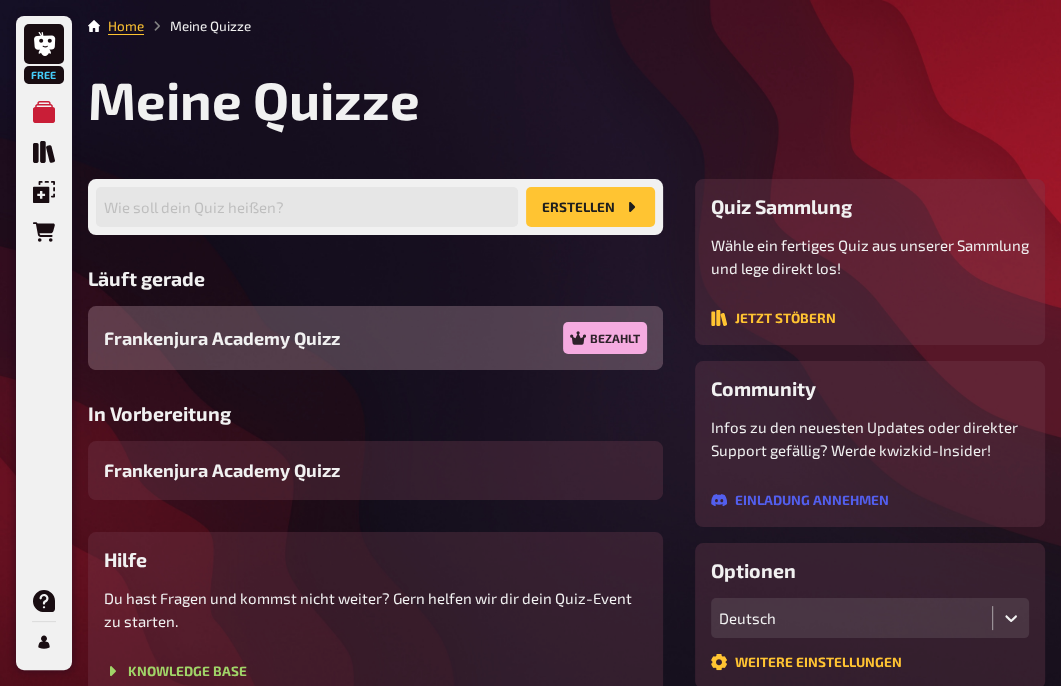 click on "Frankenjura Academy Quizz" at bounding box center [222, 338] 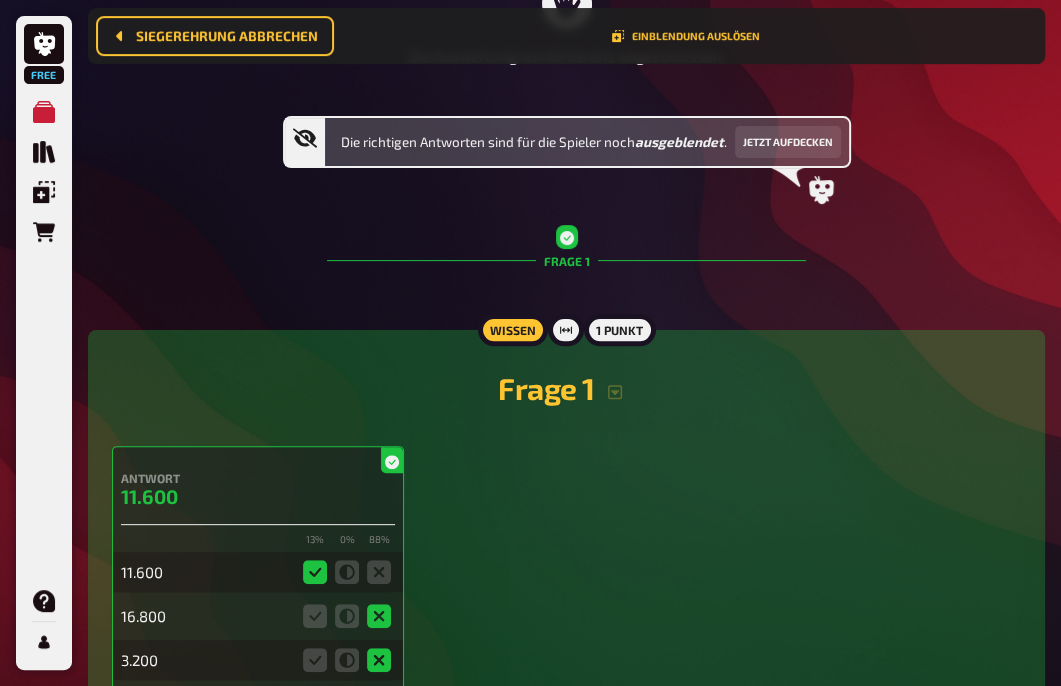 scroll, scrollTop: 0, scrollLeft: 0, axis: both 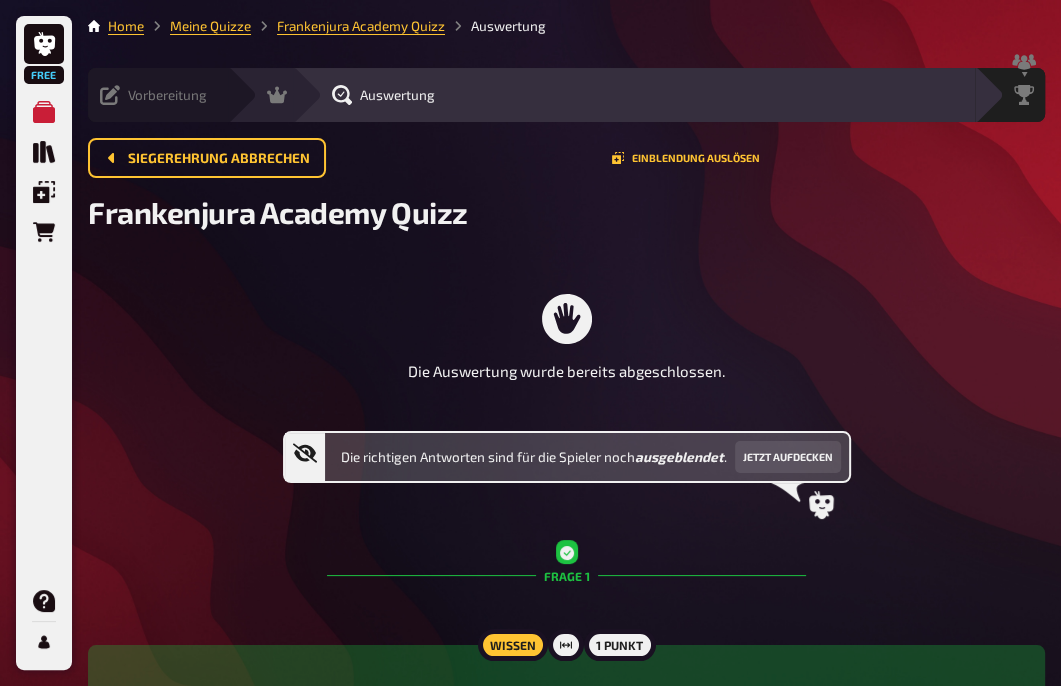 click on "Vorbereitung" at bounding box center (167, 95) 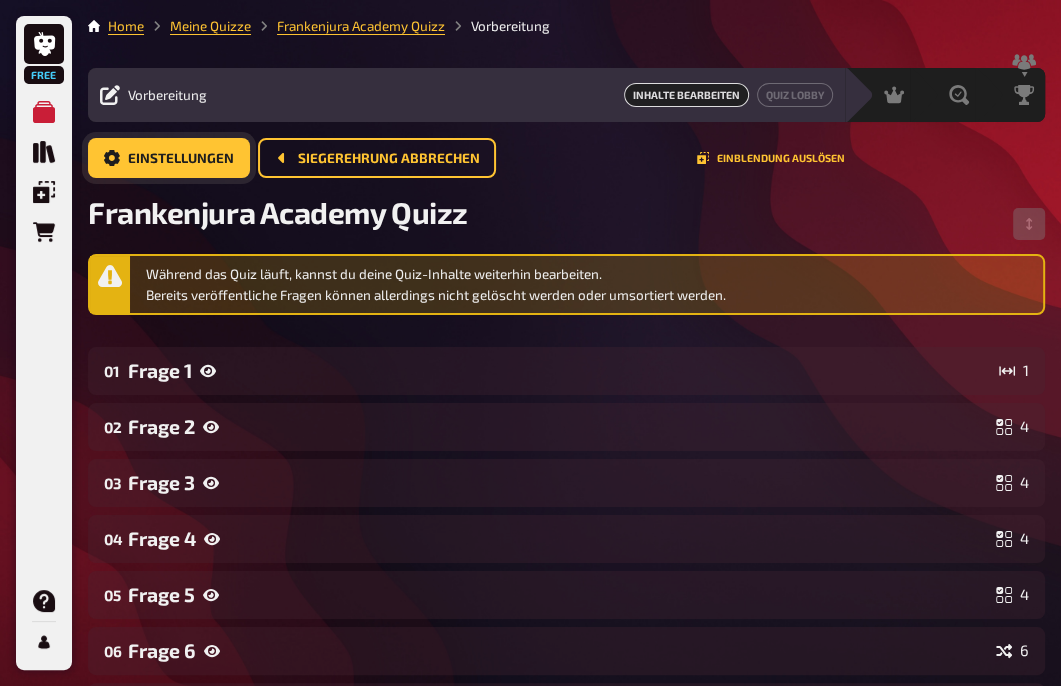 click on "Einstellungen" at bounding box center (169, 158) 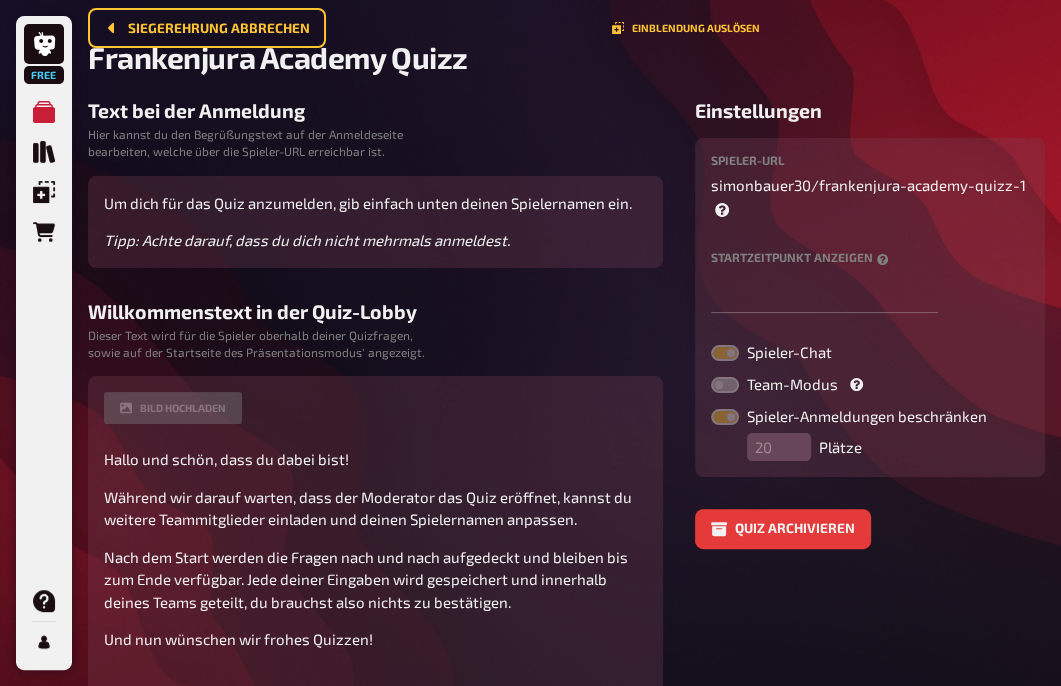 scroll, scrollTop: 0, scrollLeft: 0, axis: both 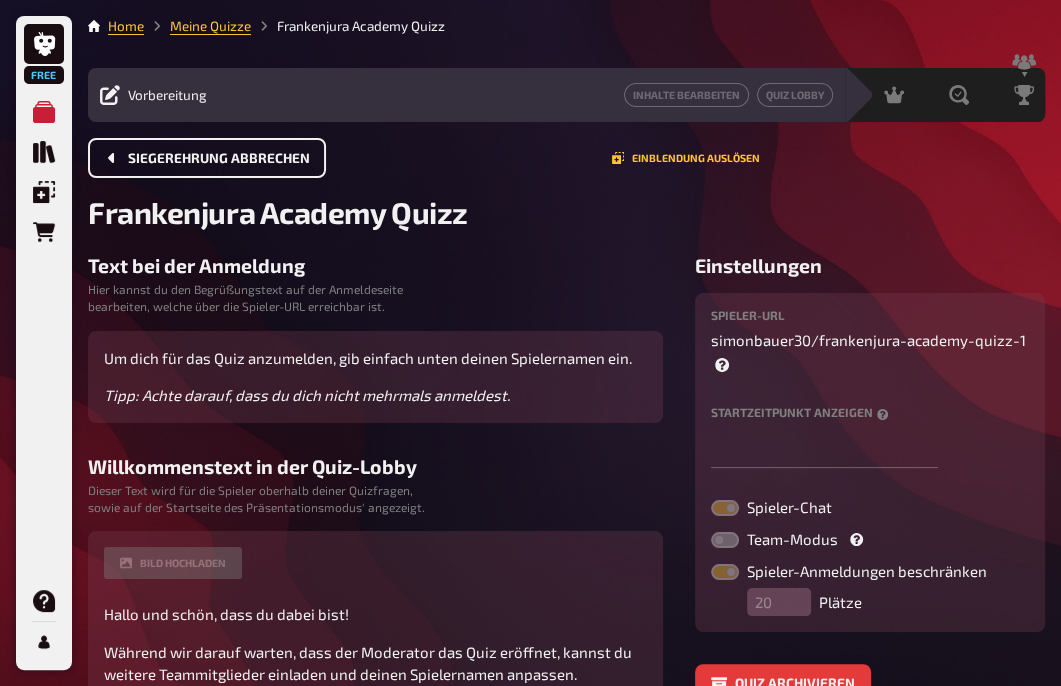 click on "Siegerehrung abbrechen" at bounding box center (207, 158) 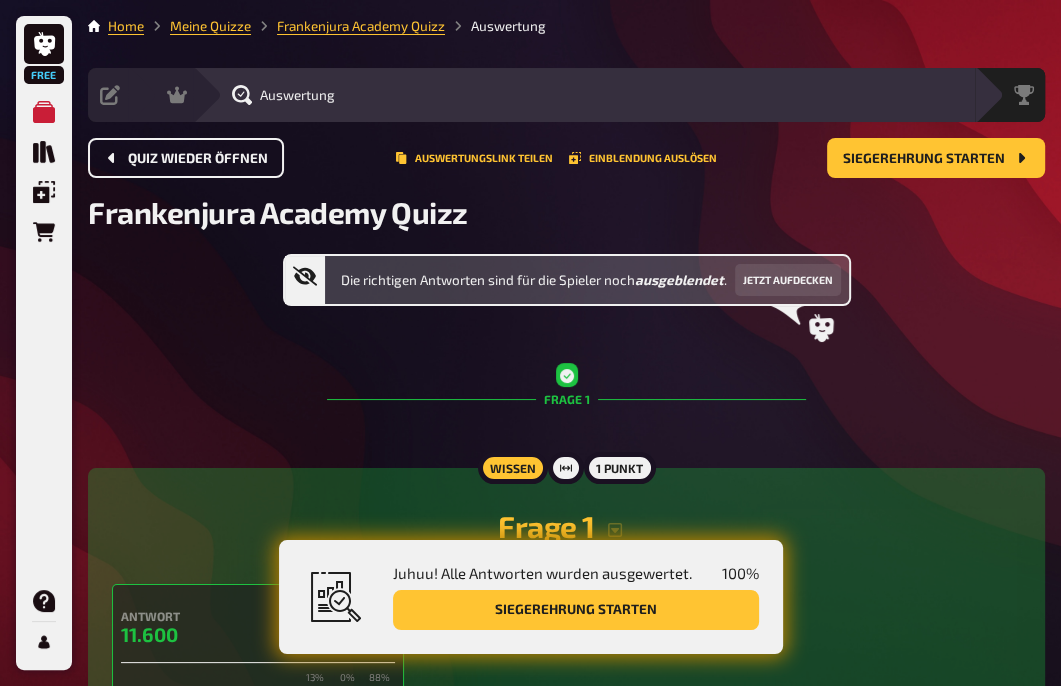 click on "Quiz wieder öffnen" at bounding box center (186, 158) 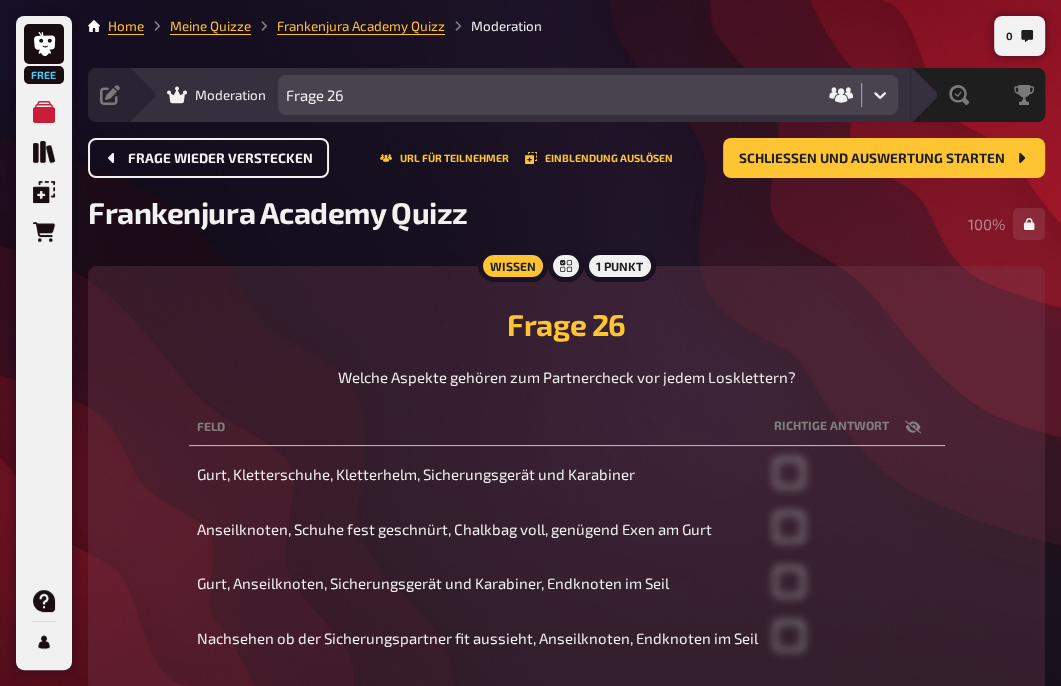 click on "Frage wieder verstecken" at bounding box center (208, 158) 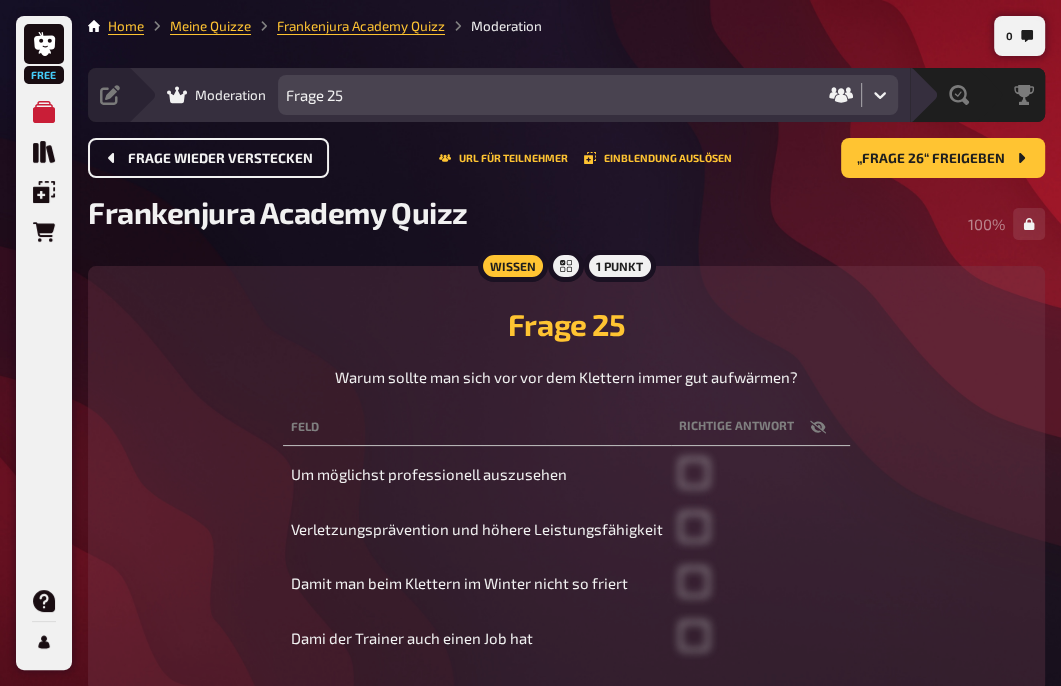 click on "Frage wieder verstecken" at bounding box center (208, 158) 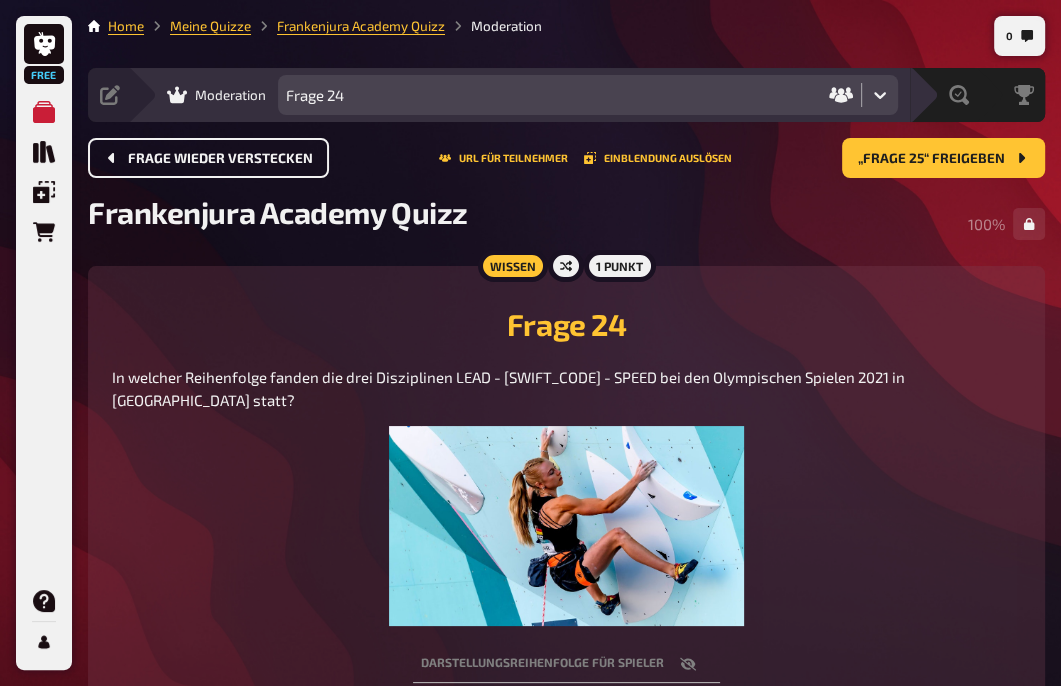 click on "Frage wieder verstecken" at bounding box center [208, 158] 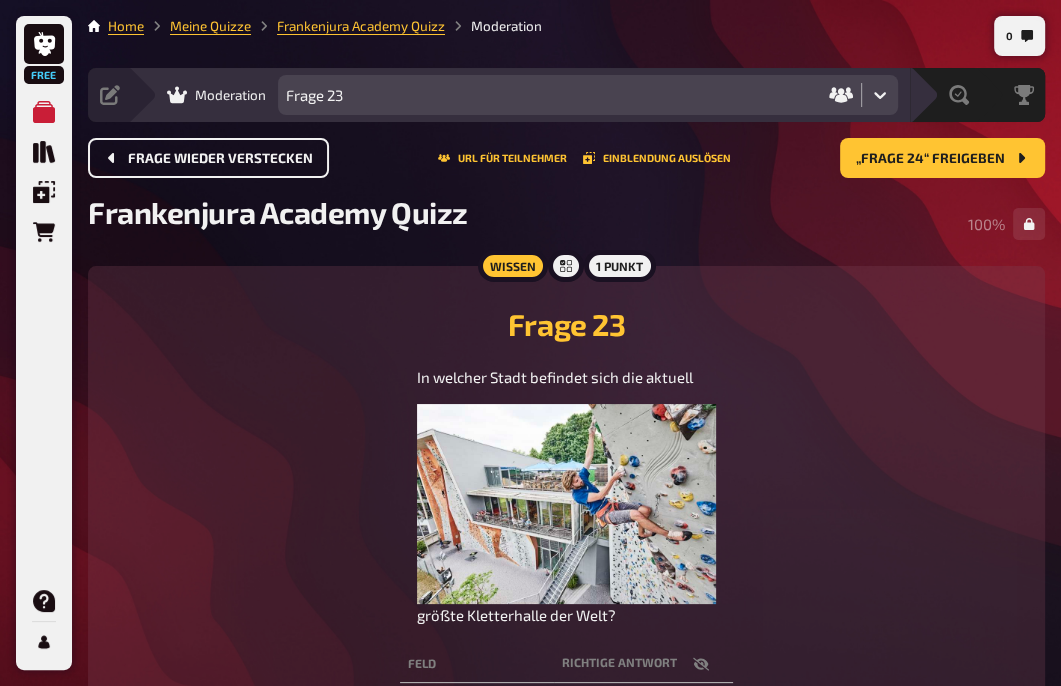 click on "Frage wieder verstecken" at bounding box center [208, 158] 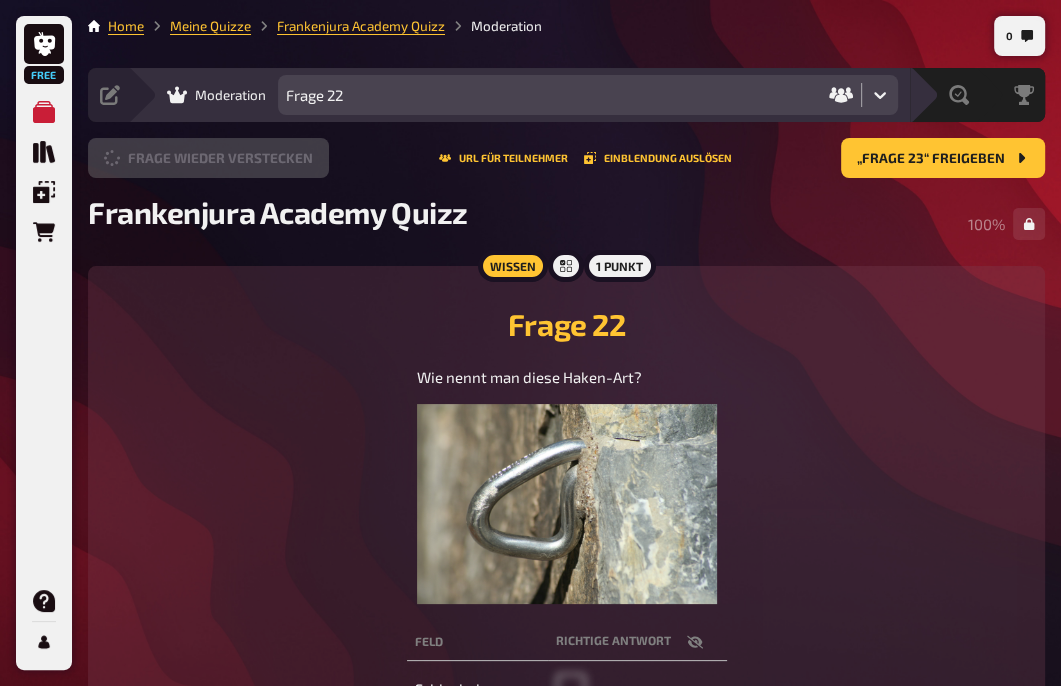click on "Frage wieder verstecken" at bounding box center (208, 158) 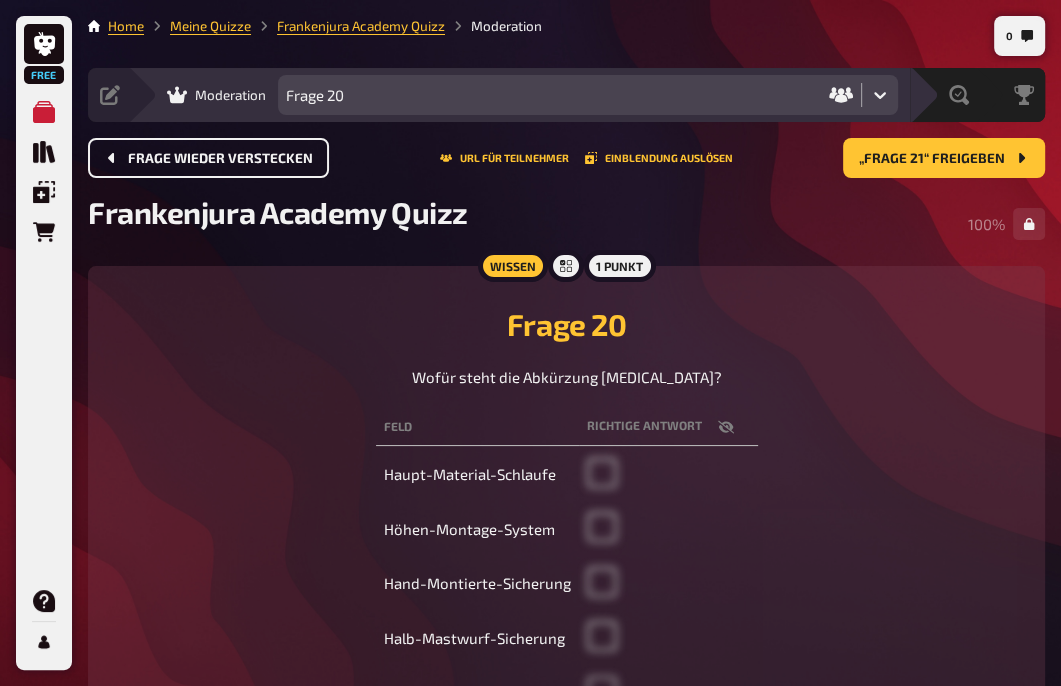 click on "Frage wieder verstecken" at bounding box center [208, 158] 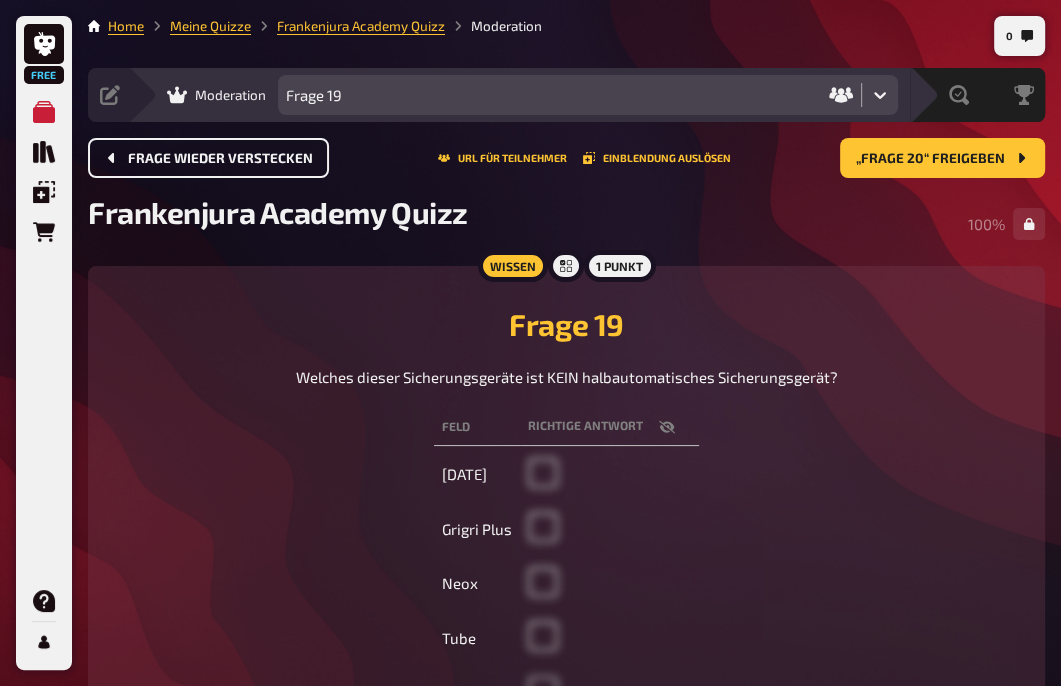 click on "Frage wieder verstecken" at bounding box center (208, 158) 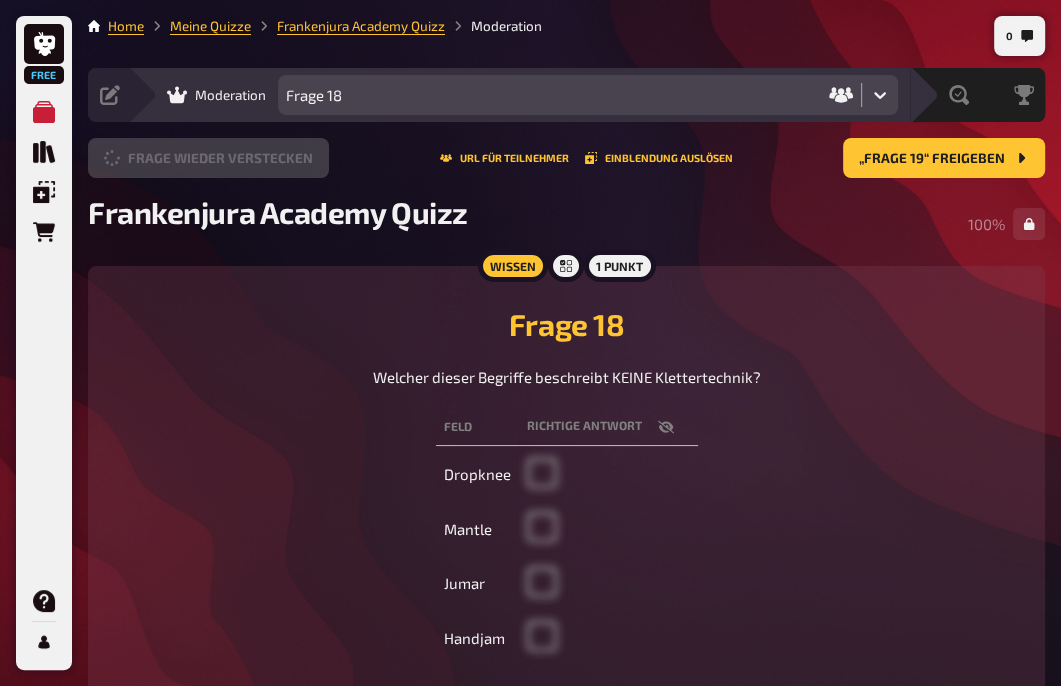click on "Frage wieder verstecken" at bounding box center [208, 158] 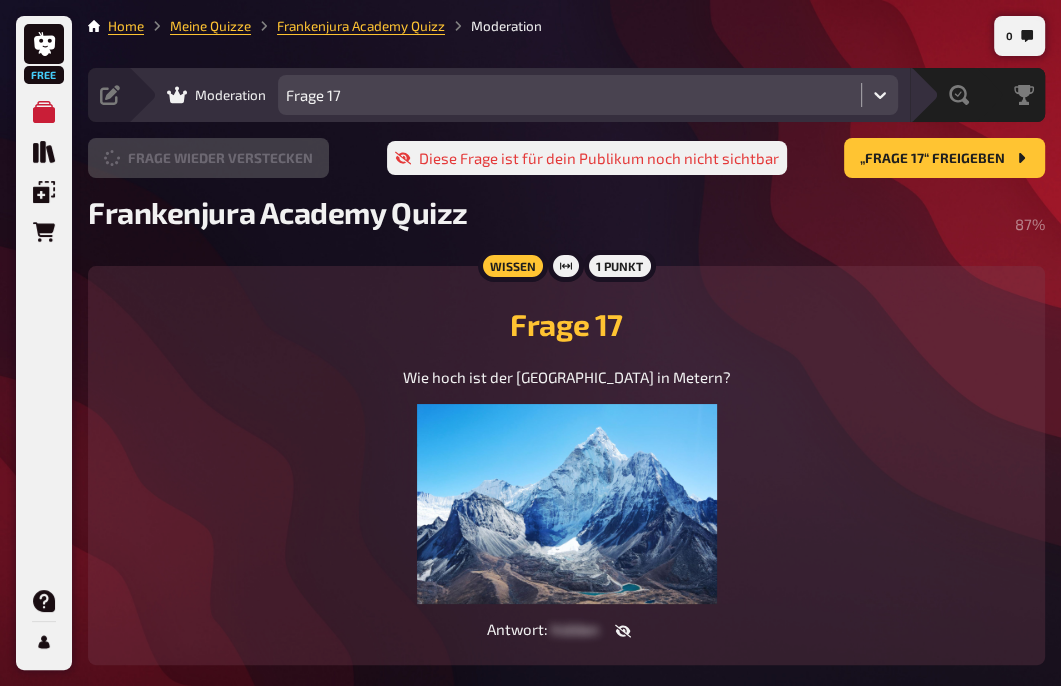 click on "Frage wieder verstecken" at bounding box center (208, 158) 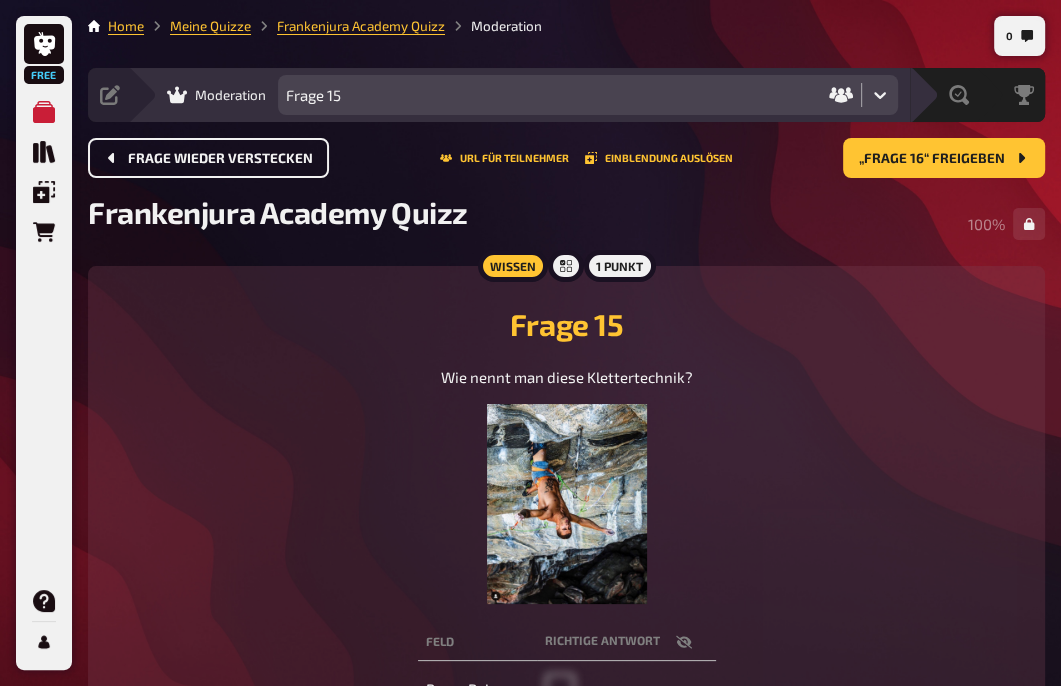 click on "Frage wieder verstecken" at bounding box center (208, 158) 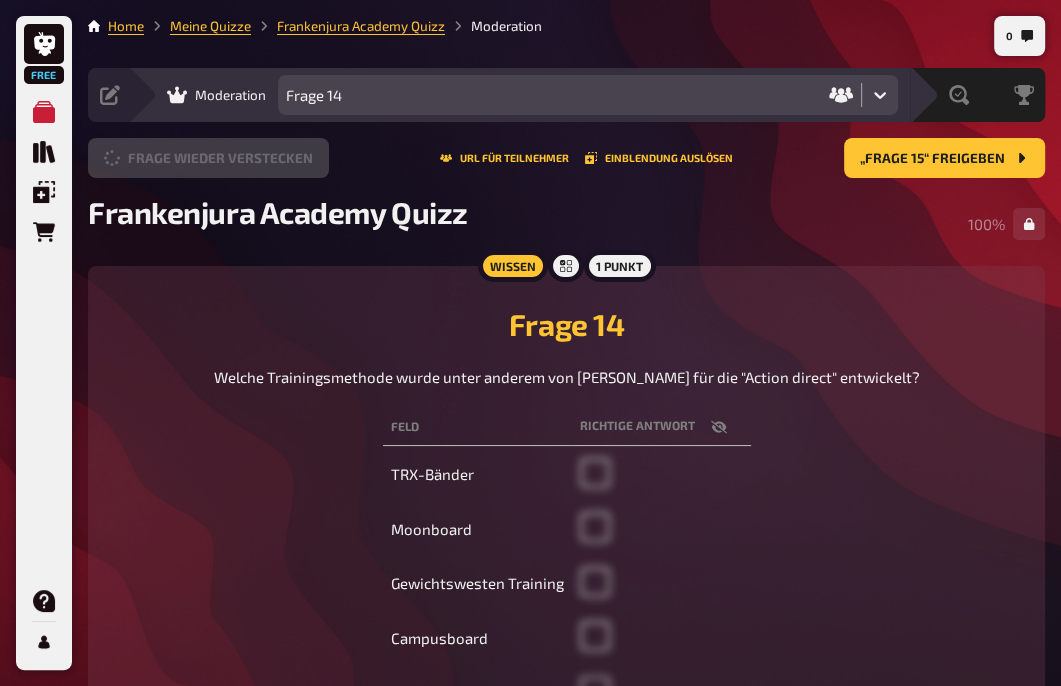 click on "Frage wieder verstecken" at bounding box center [208, 158] 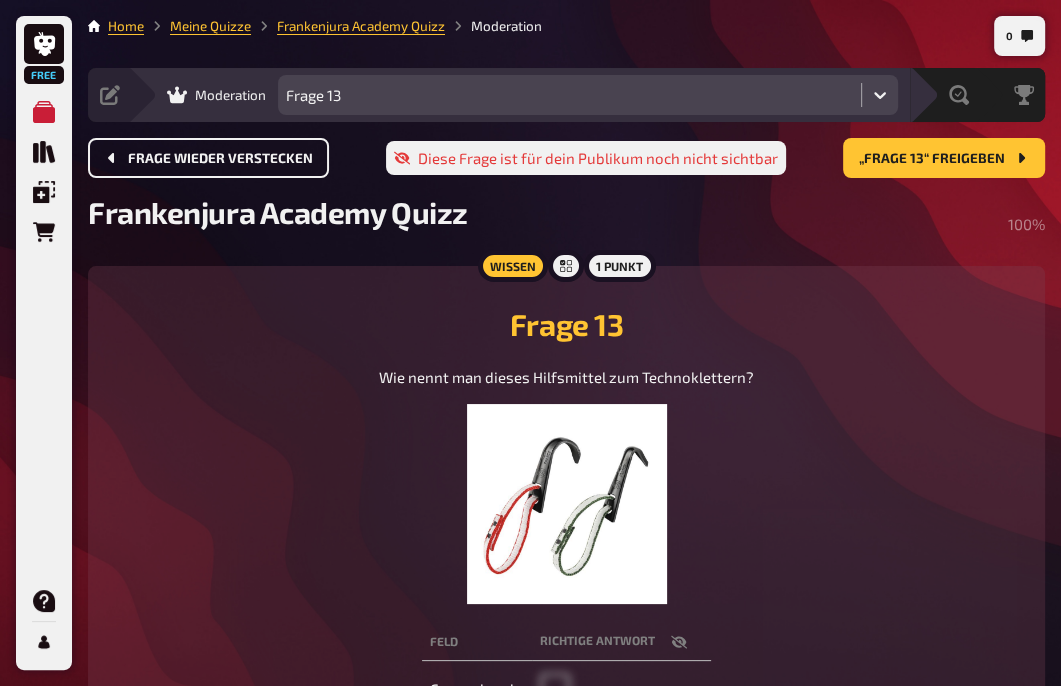 click on "Frage wieder verstecken" at bounding box center [208, 158] 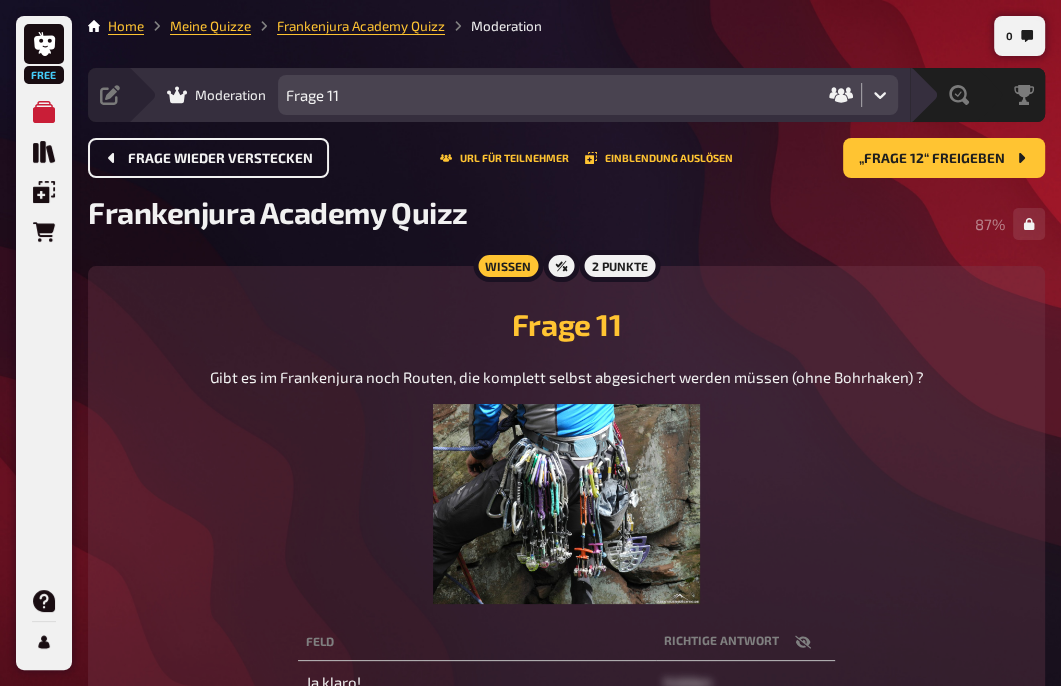 click on "Frage wieder verstecken" at bounding box center [208, 158] 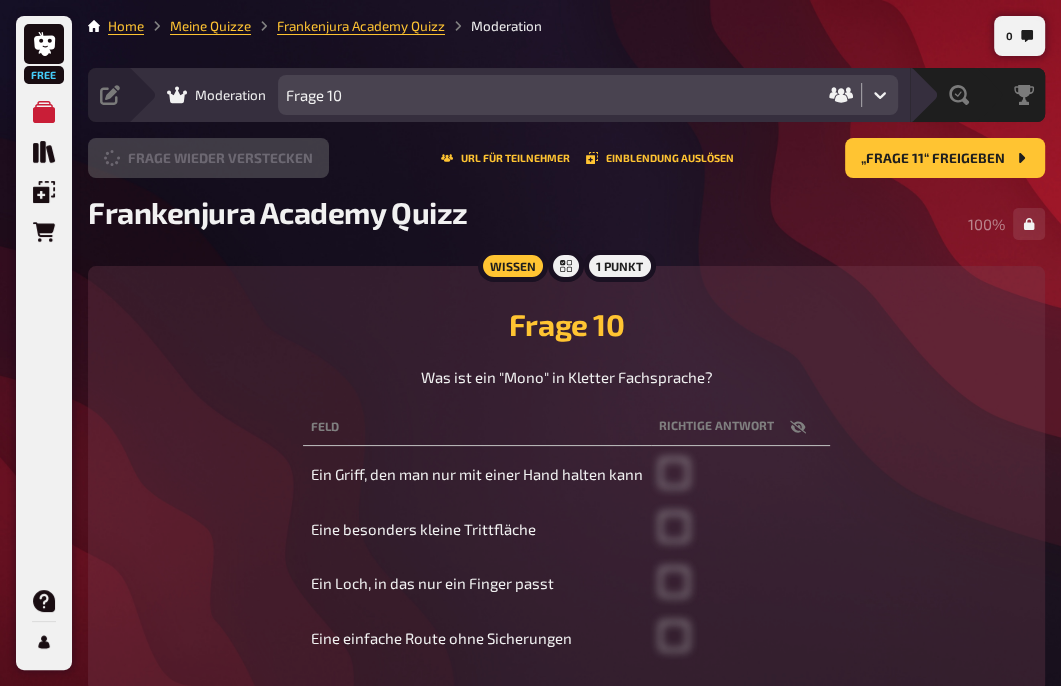 click on "Frage wieder verstecken" at bounding box center [208, 158] 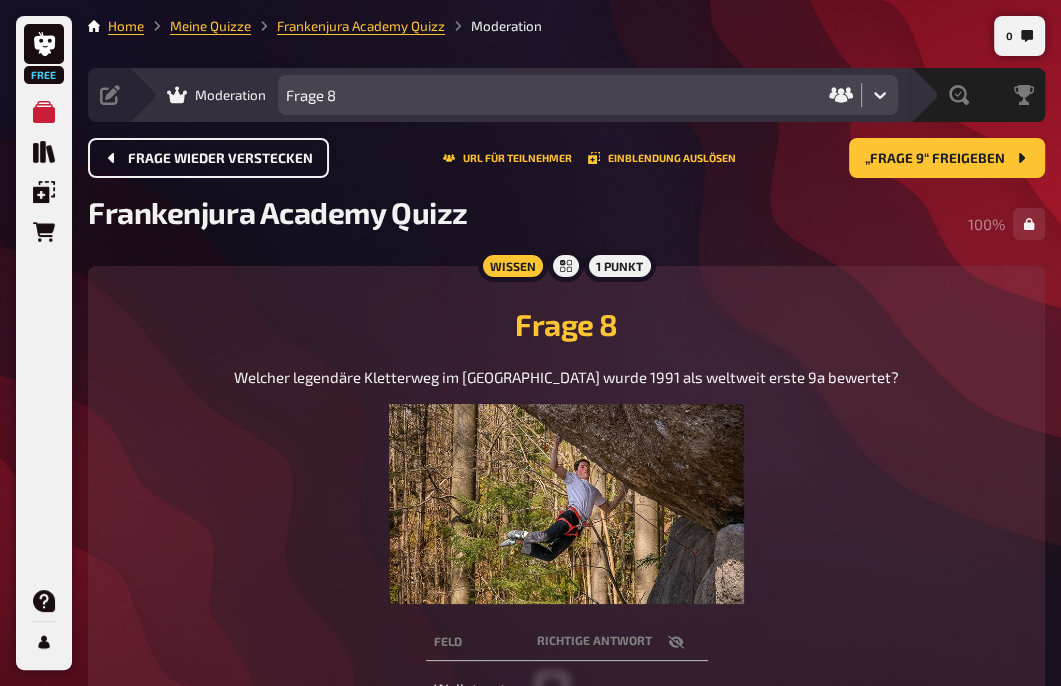 click on "Frage wieder verstecken" at bounding box center (208, 158) 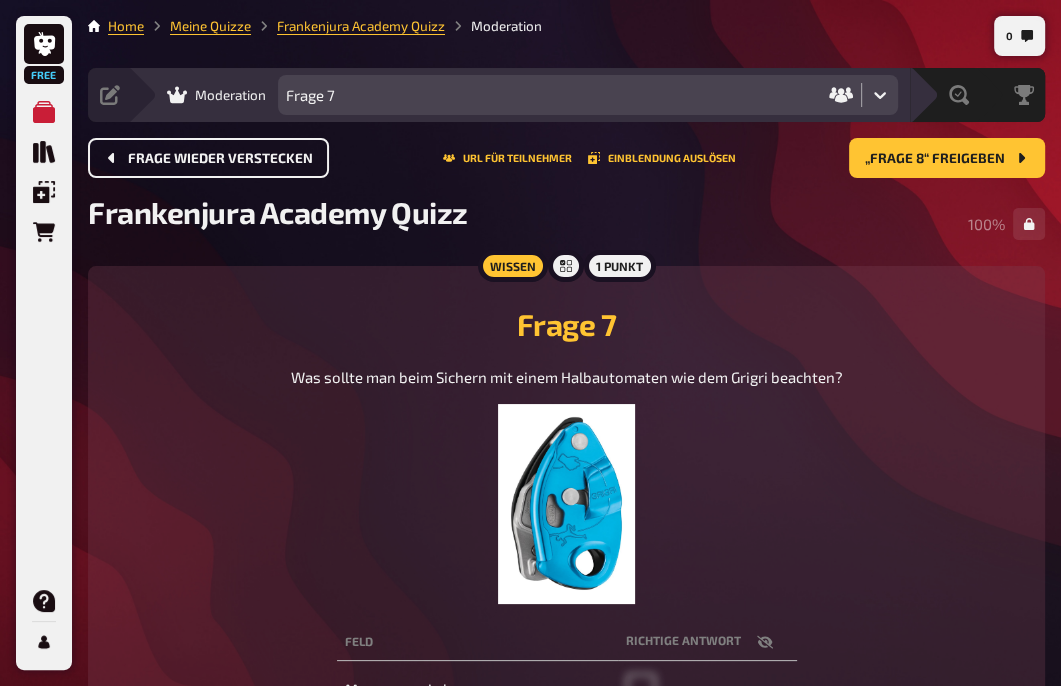 click on "Frage wieder verstecken" at bounding box center [208, 158] 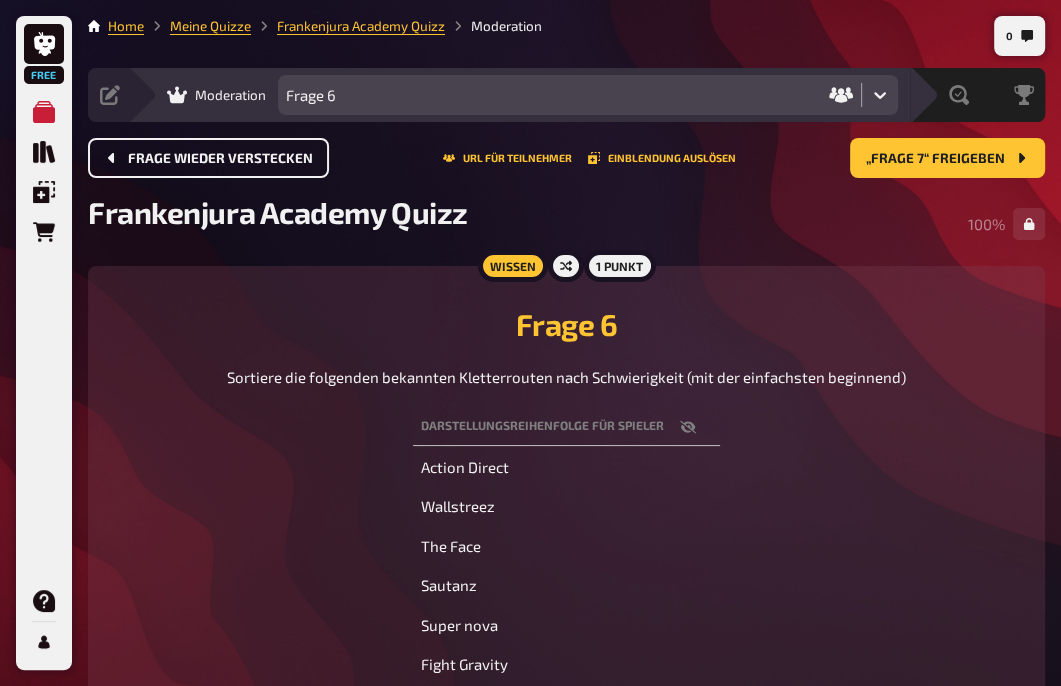 click on "Frage wieder verstecken" at bounding box center (208, 158) 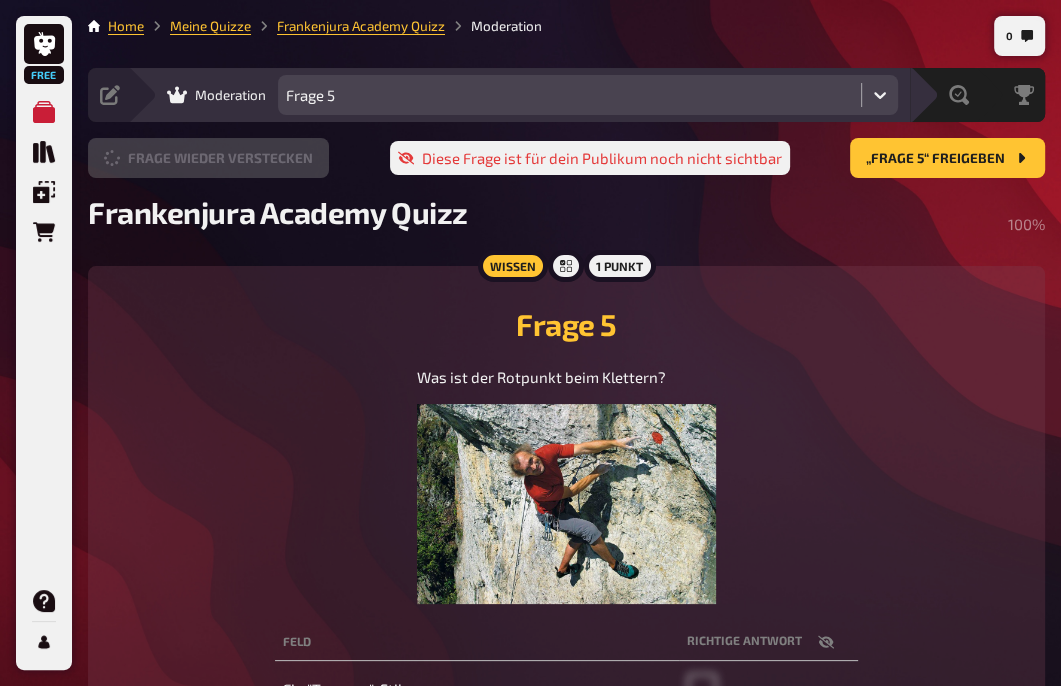 click on "Frage wieder verstecken" at bounding box center (208, 158) 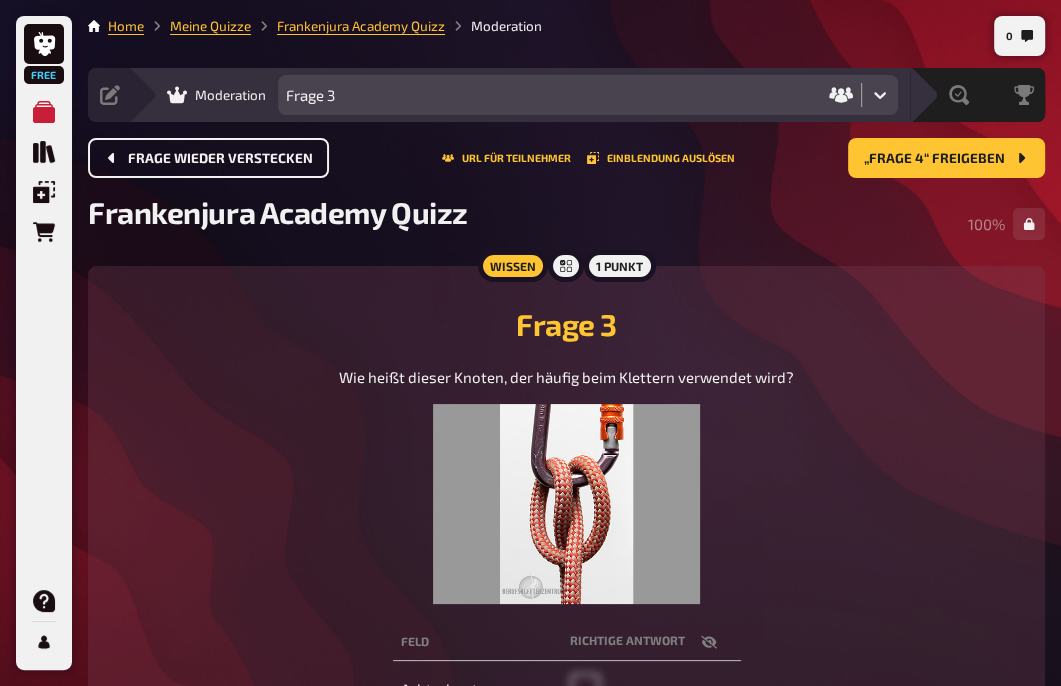 click on "Frage wieder verstecken" at bounding box center (208, 158) 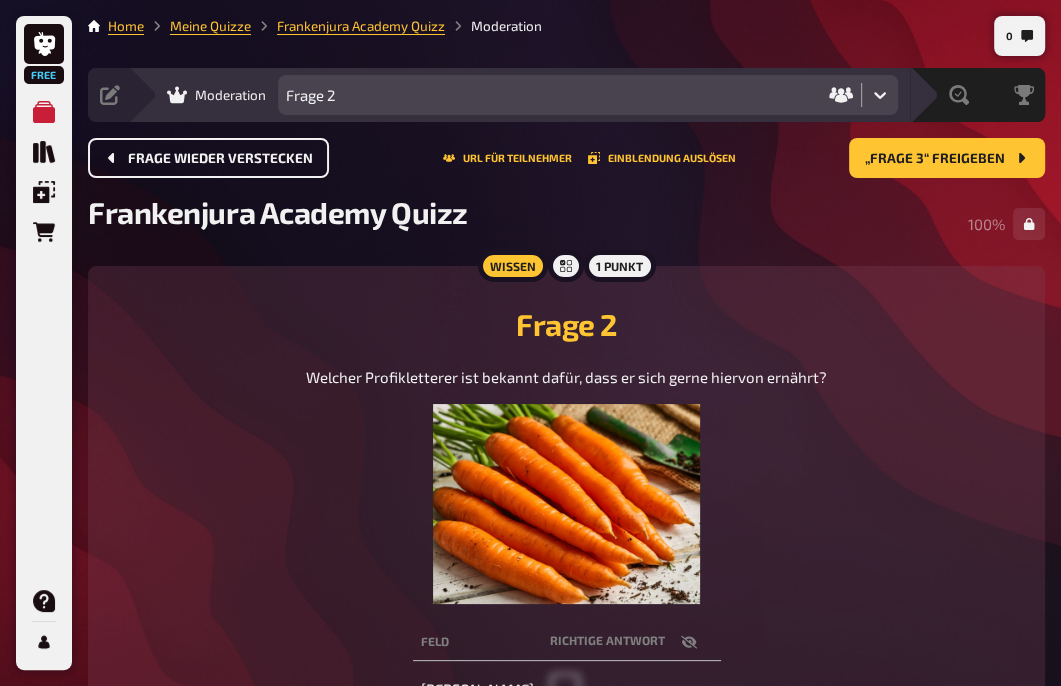 click on "Frage wieder verstecken" at bounding box center [208, 158] 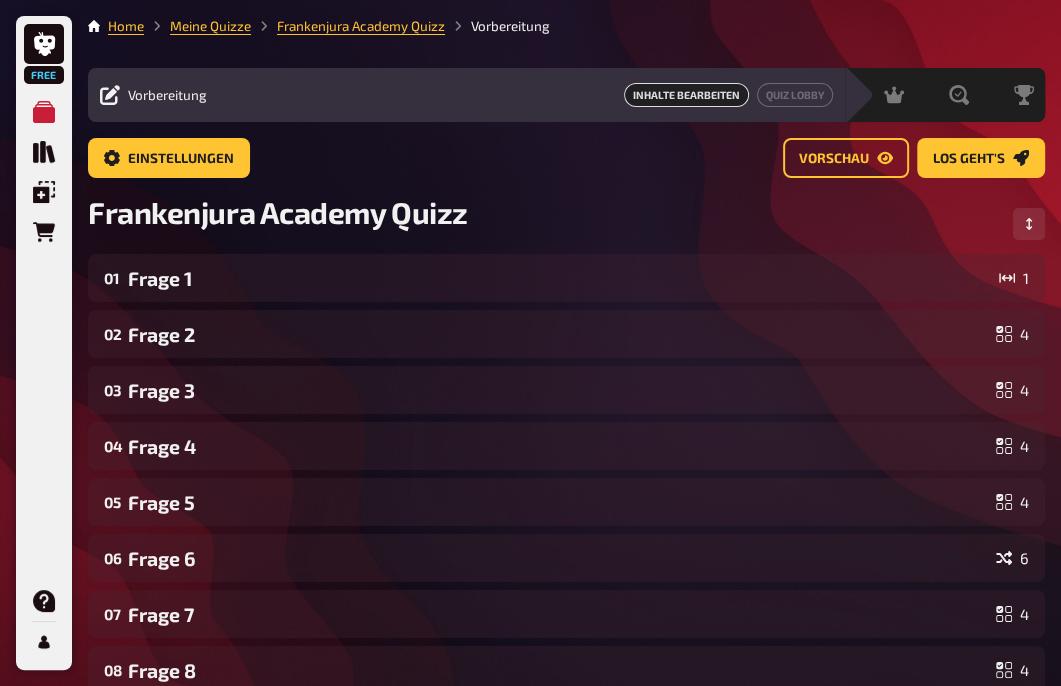 click on "Einstellungen Vorschau Los geht's" at bounding box center (566, 158) 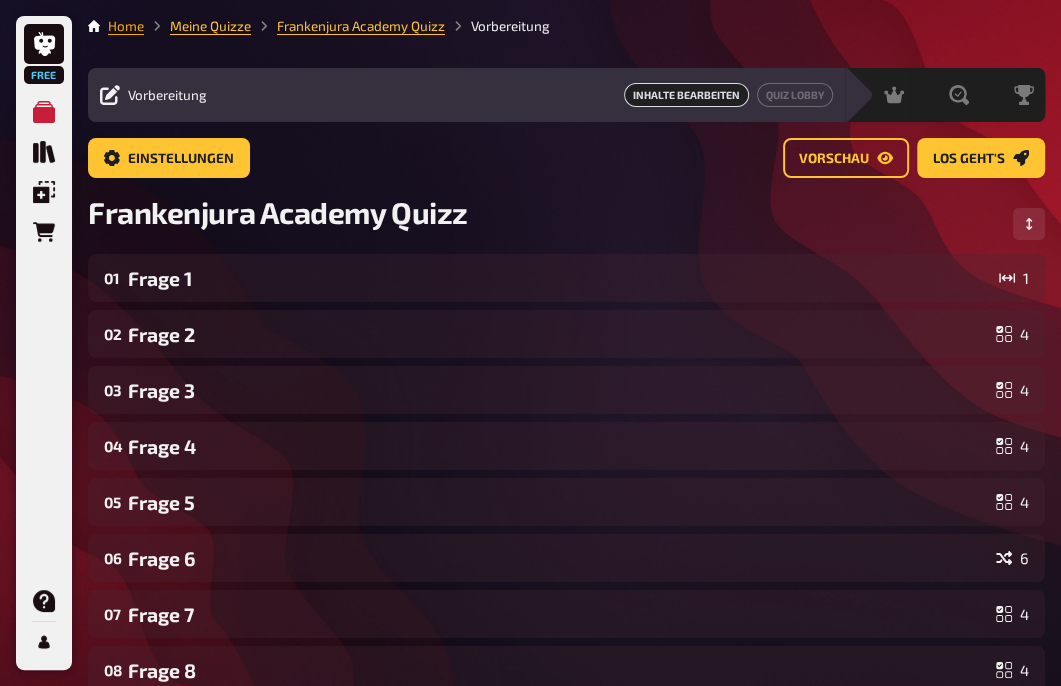 click on "Home" at bounding box center (126, 26) 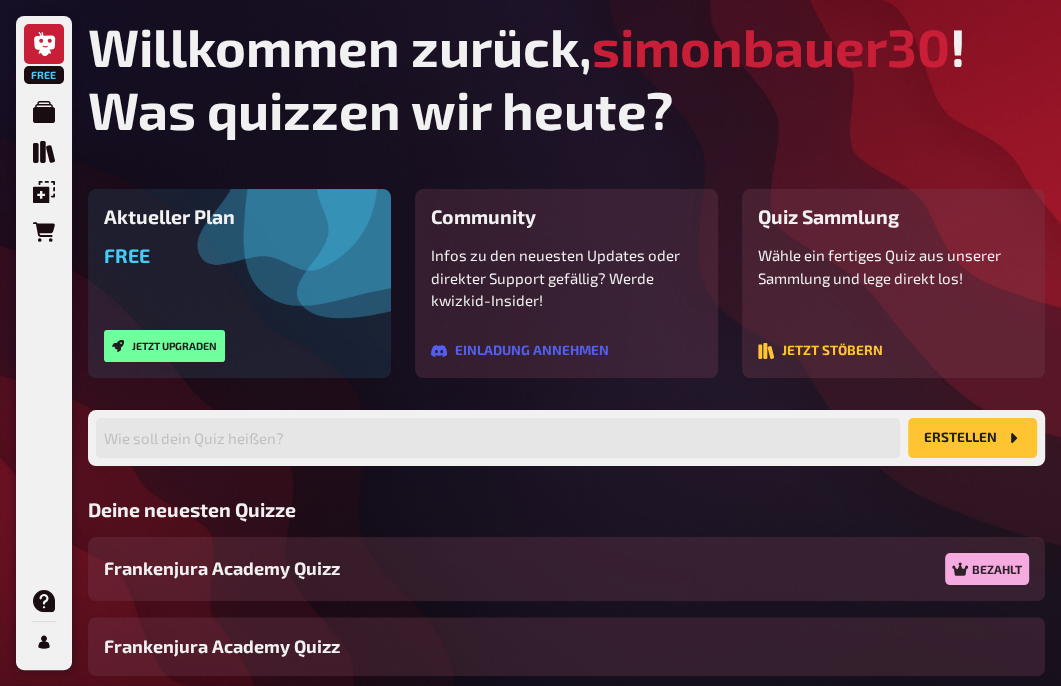 scroll, scrollTop: 105, scrollLeft: 0, axis: vertical 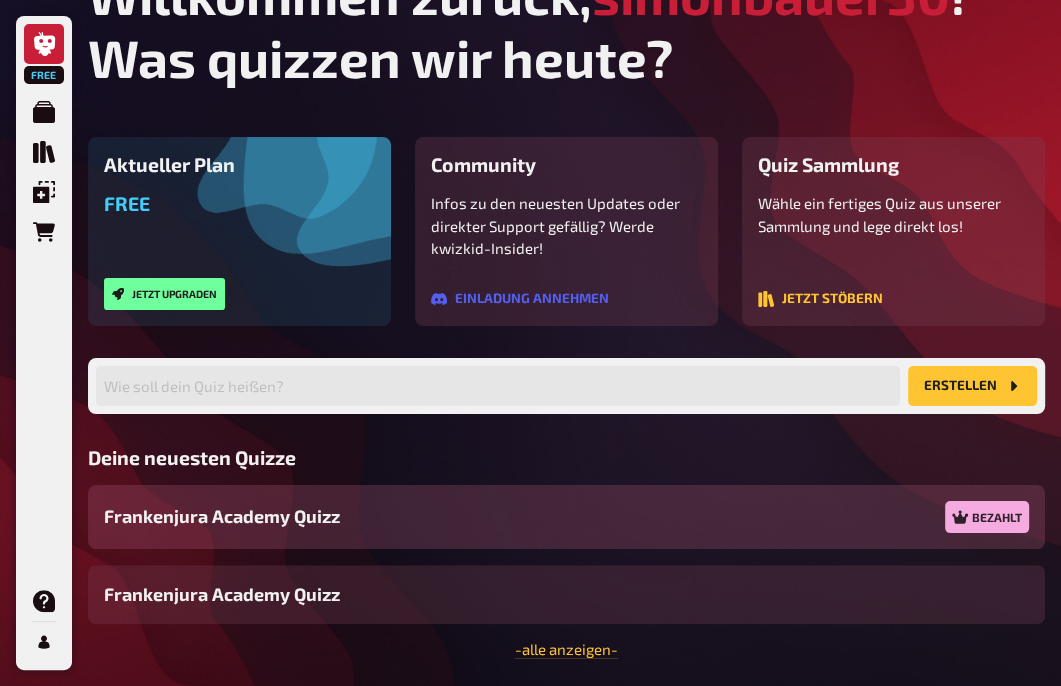click on "Frankenjura Academy Quizz" at bounding box center [222, 516] 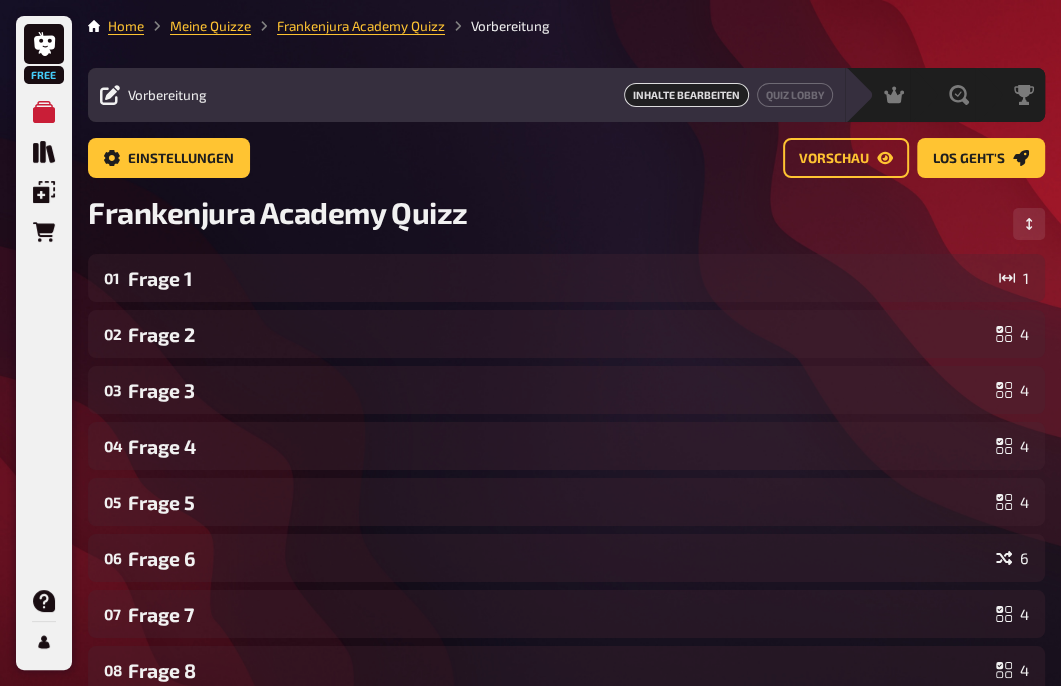click on "Einstellungen Vorschau Los geht's" at bounding box center [566, 158] 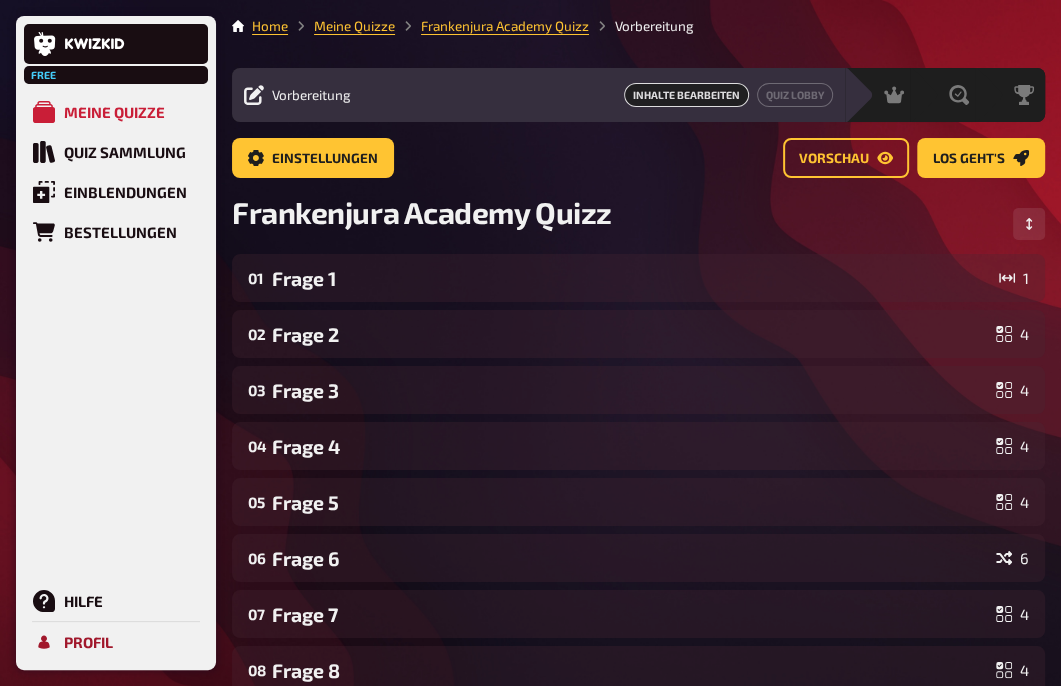 click on "Profil" at bounding box center (88, 642) 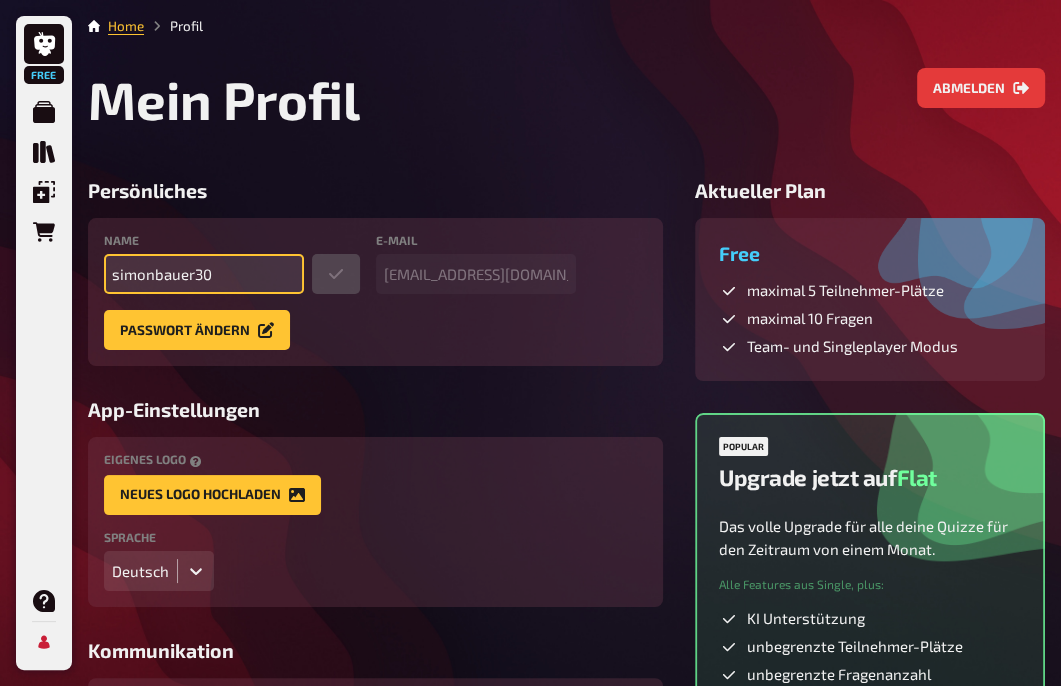 click on "simonbauer30" at bounding box center [204, 274] 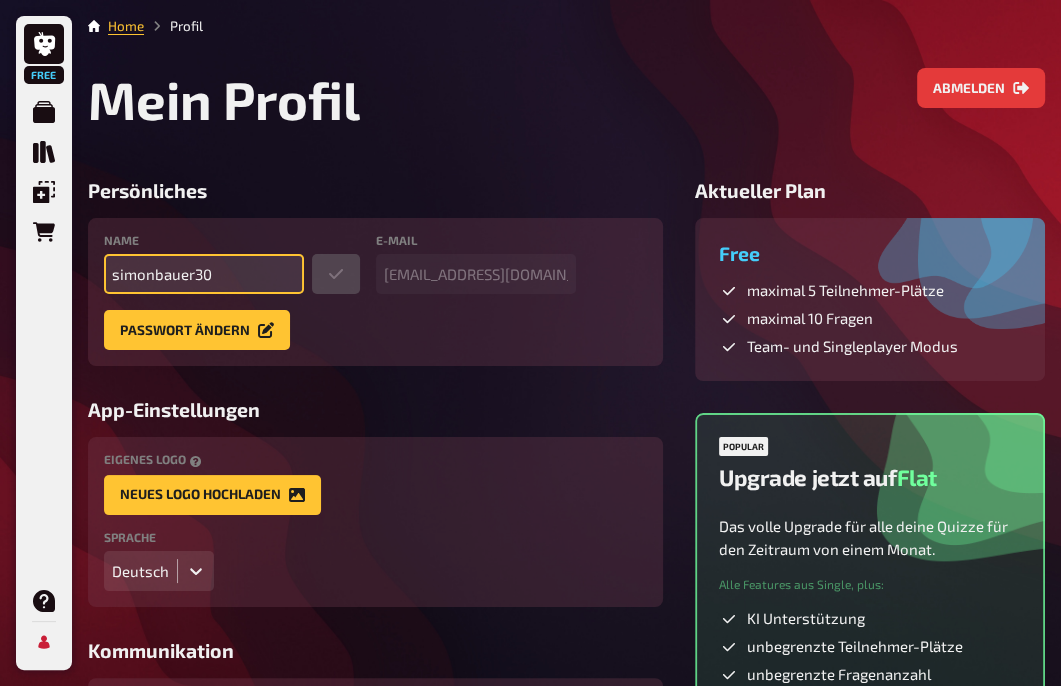 click on "simonbauer30" at bounding box center (204, 274) 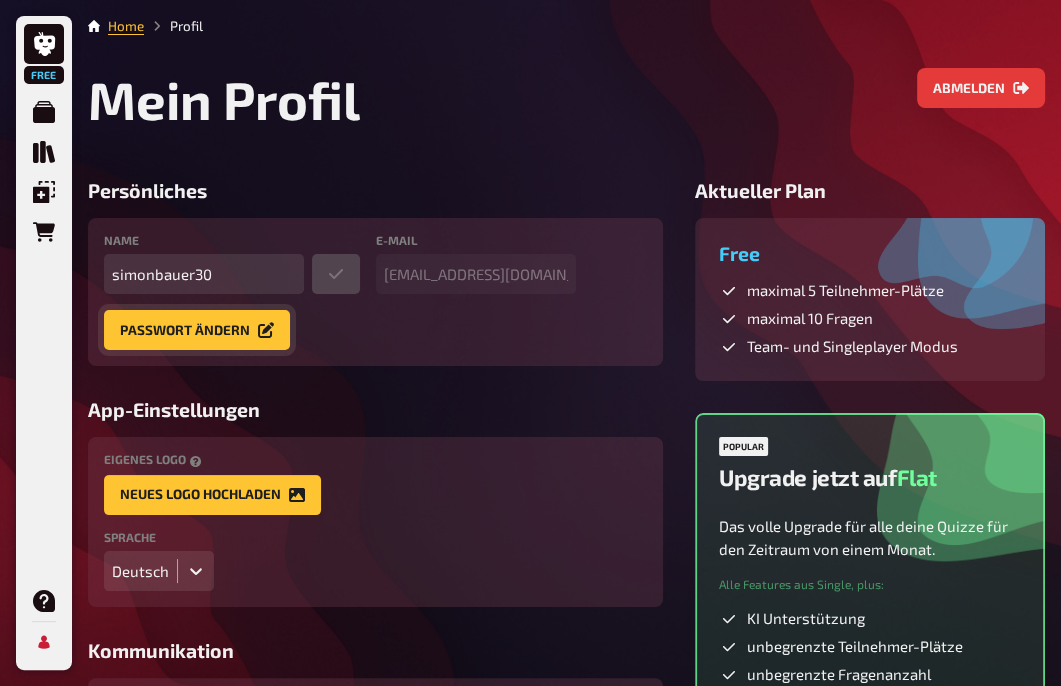 click on "Passwort ändern" at bounding box center (197, 330) 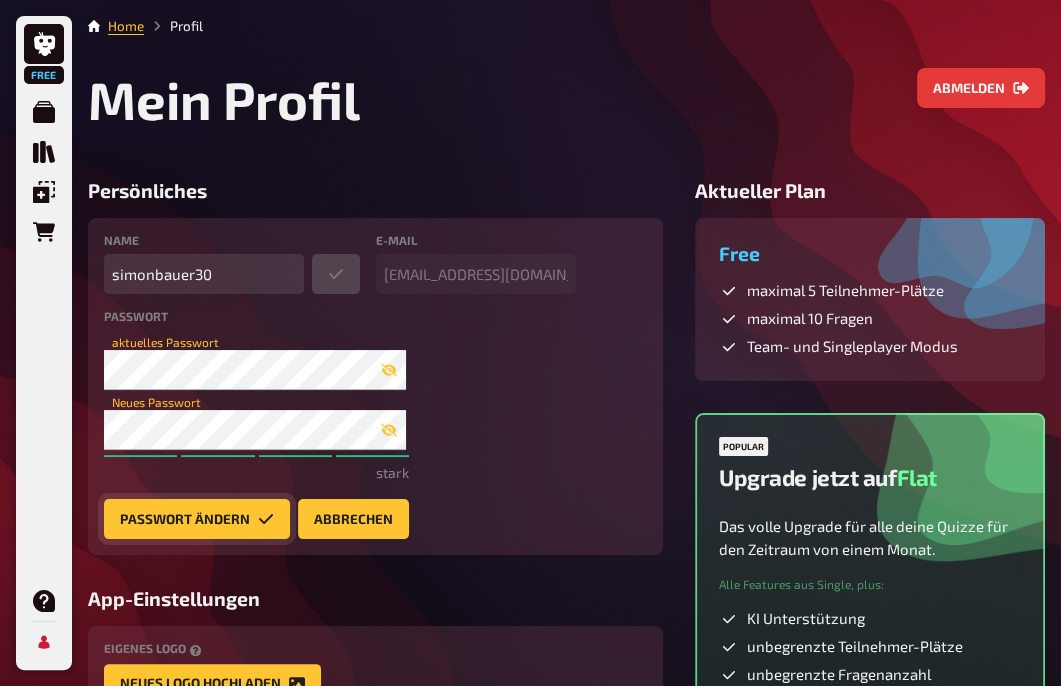 click on "Passwort ändern" at bounding box center [197, 519] 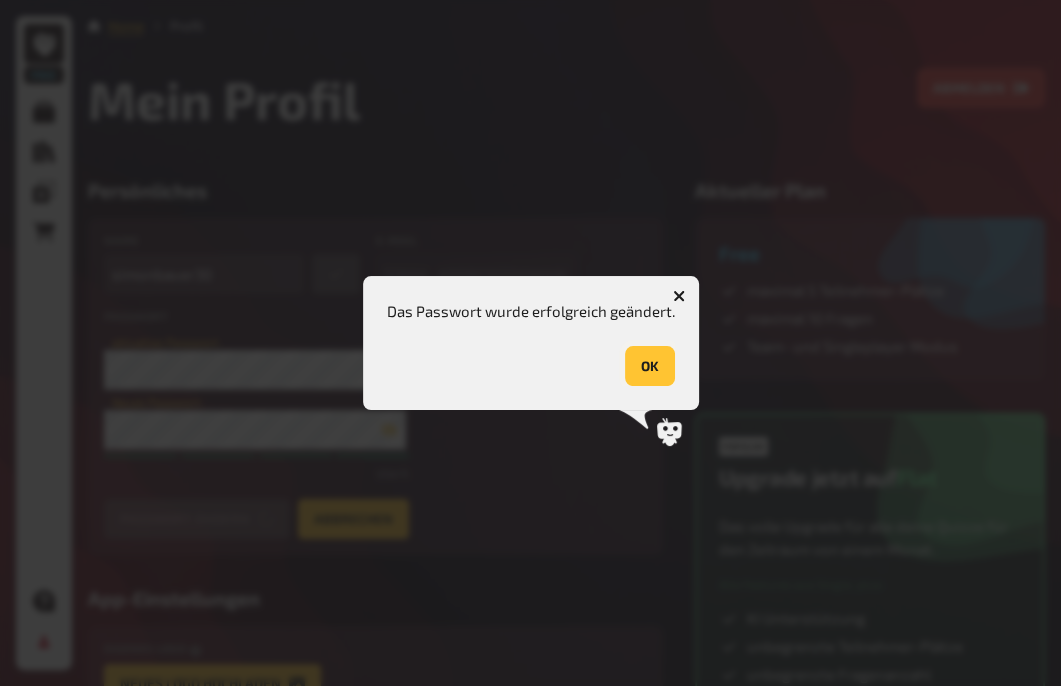 click on "OK" at bounding box center [650, 366] 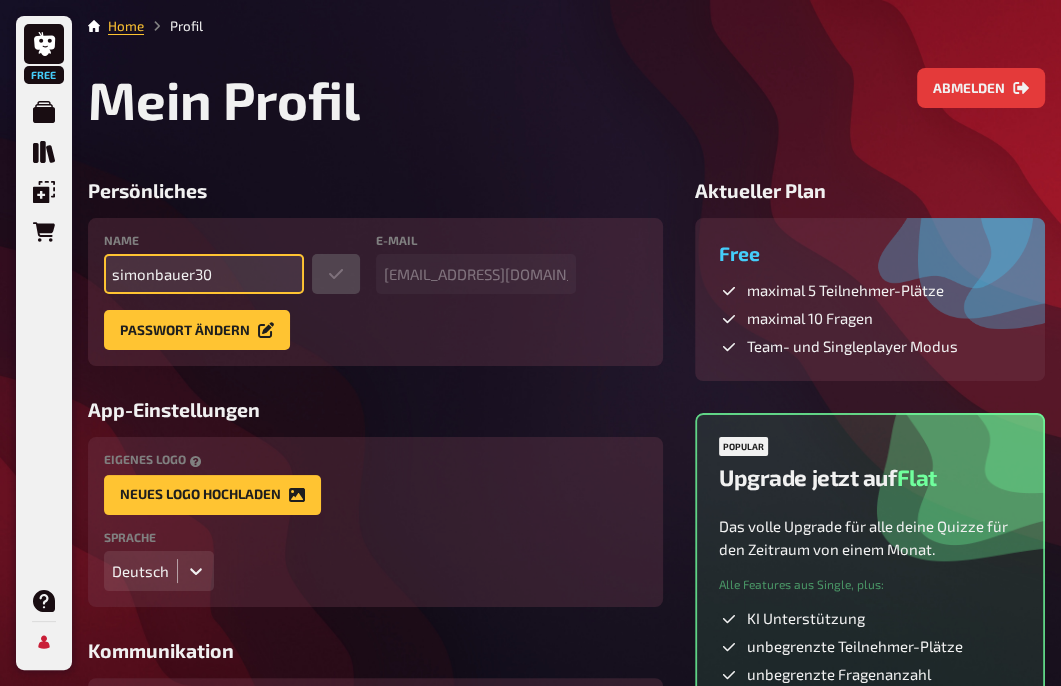click on "simonbauer30" at bounding box center [204, 274] 